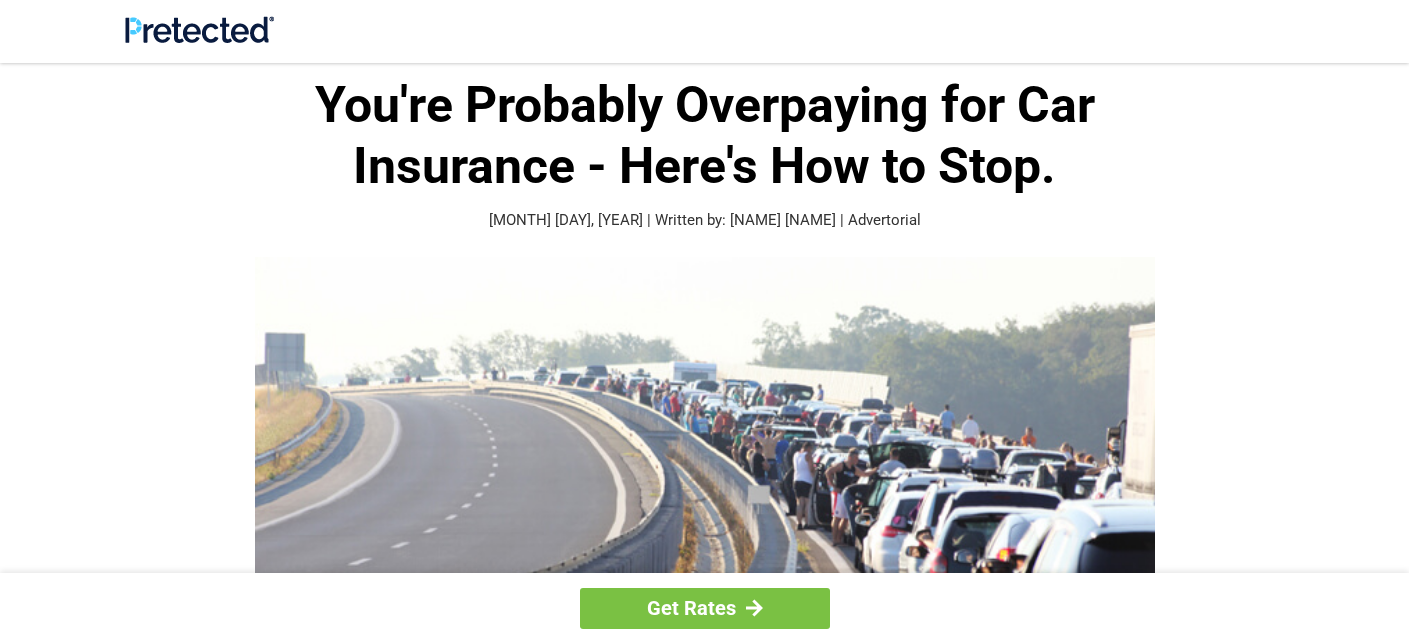 scroll, scrollTop: 0, scrollLeft: 0, axis: both 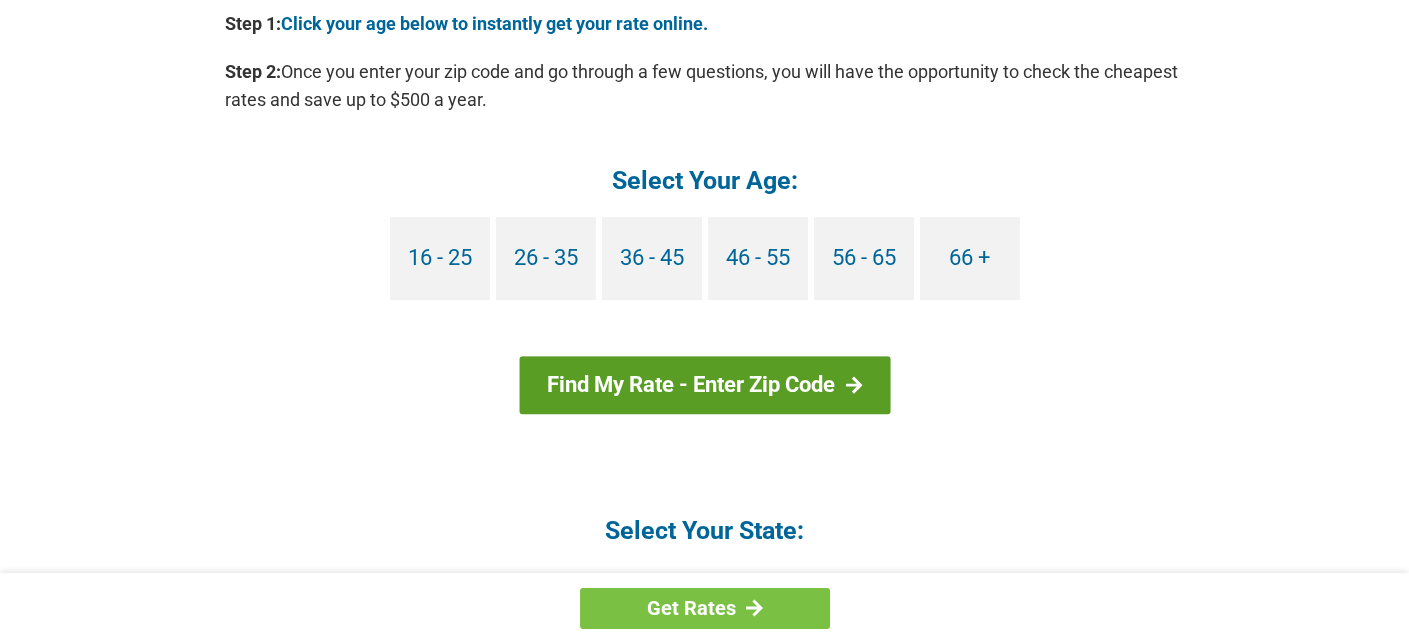 click on "Find My Rate - Enter Zip Code" at bounding box center (704, 385) 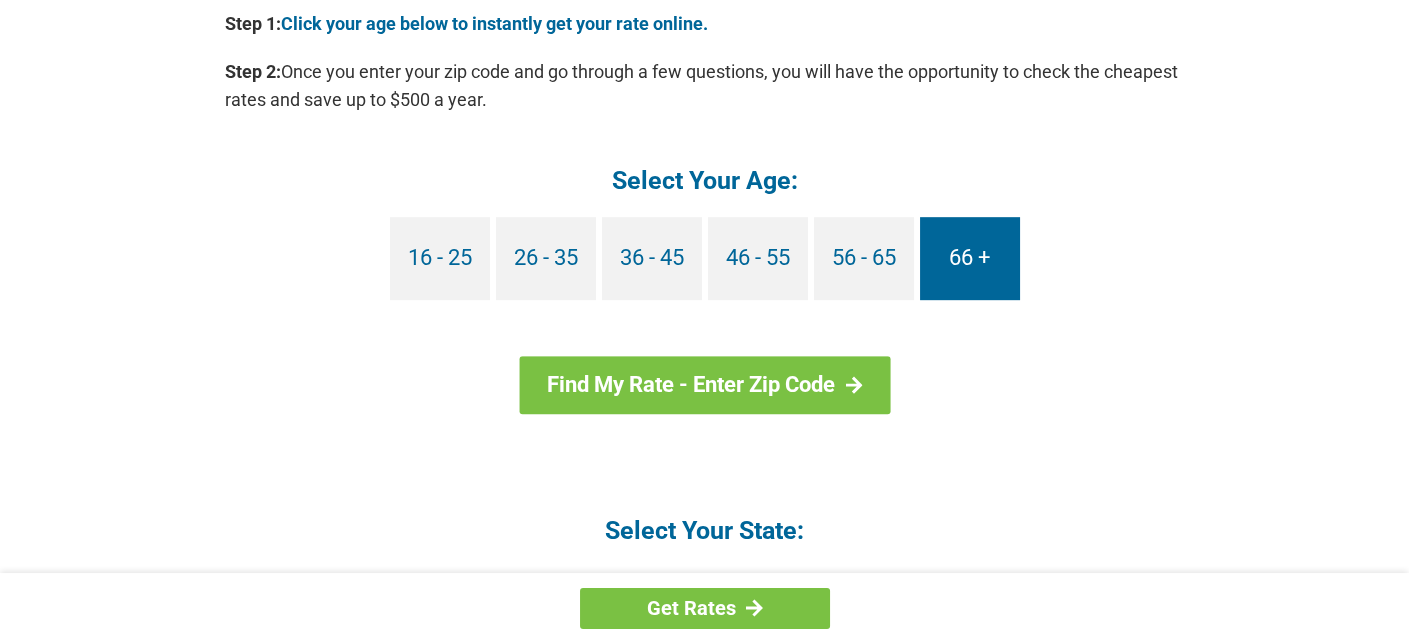 click on "66 +" at bounding box center (970, 258) 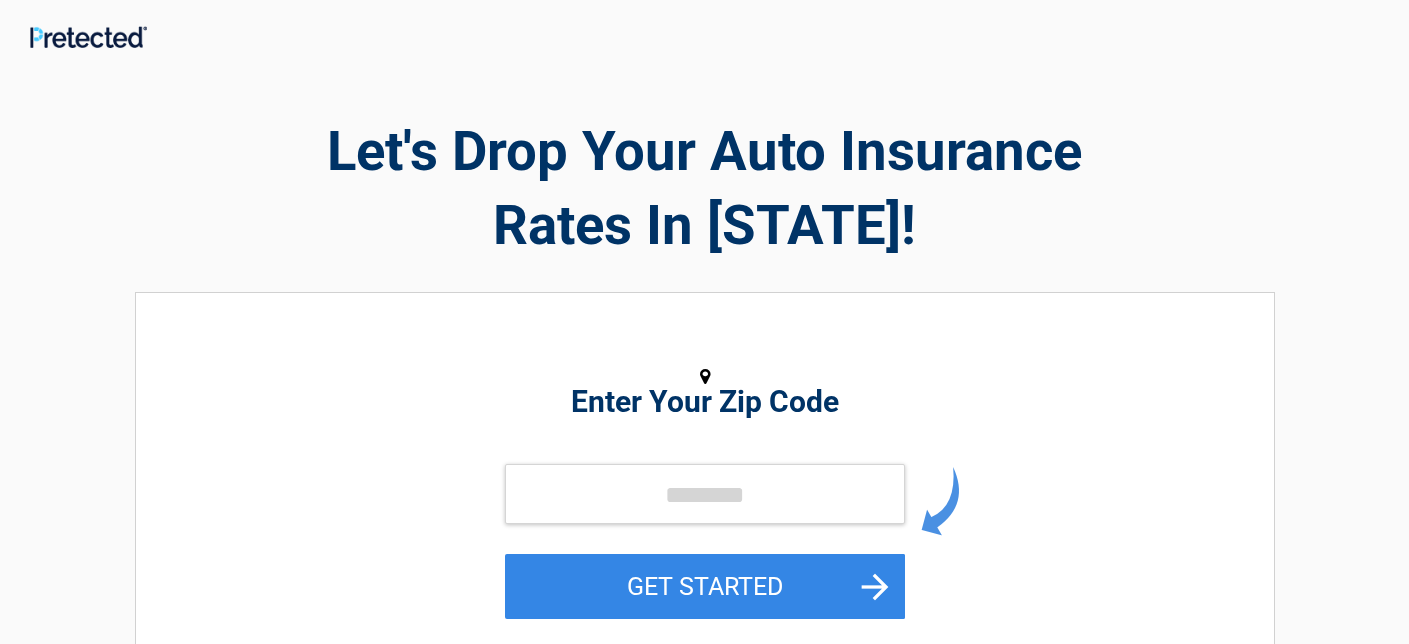 scroll, scrollTop: 0, scrollLeft: 0, axis: both 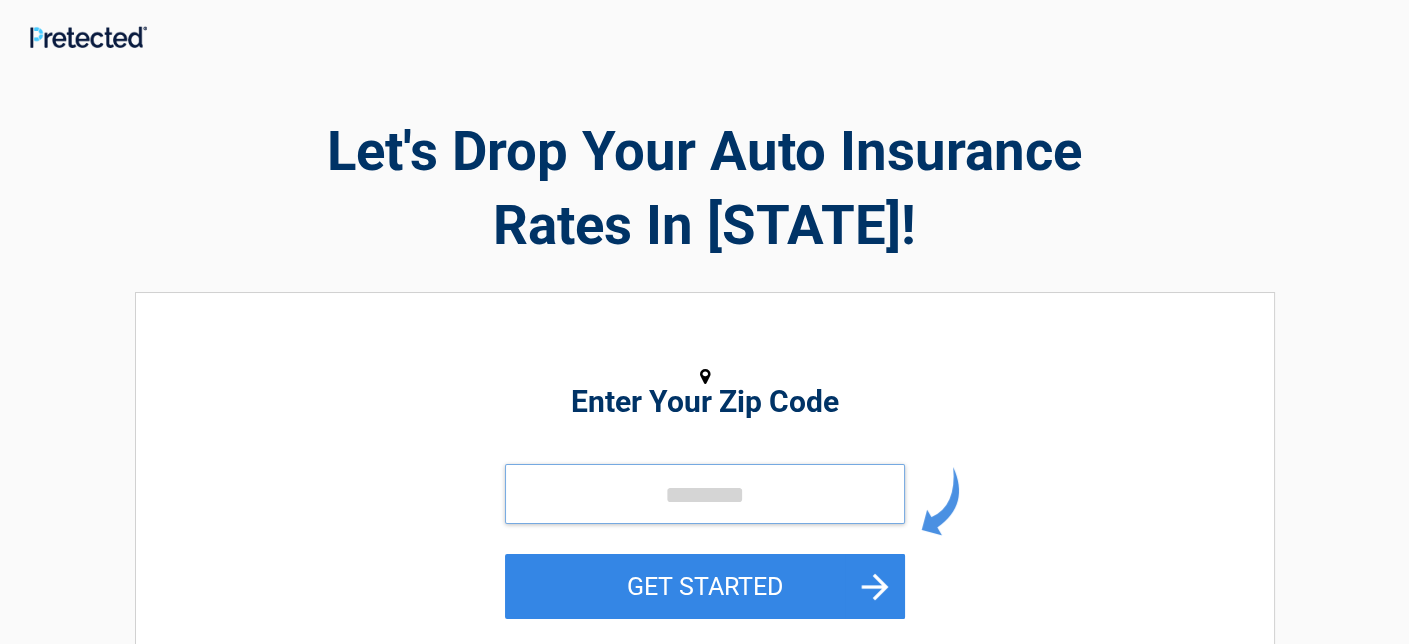 click at bounding box center [705, 494] 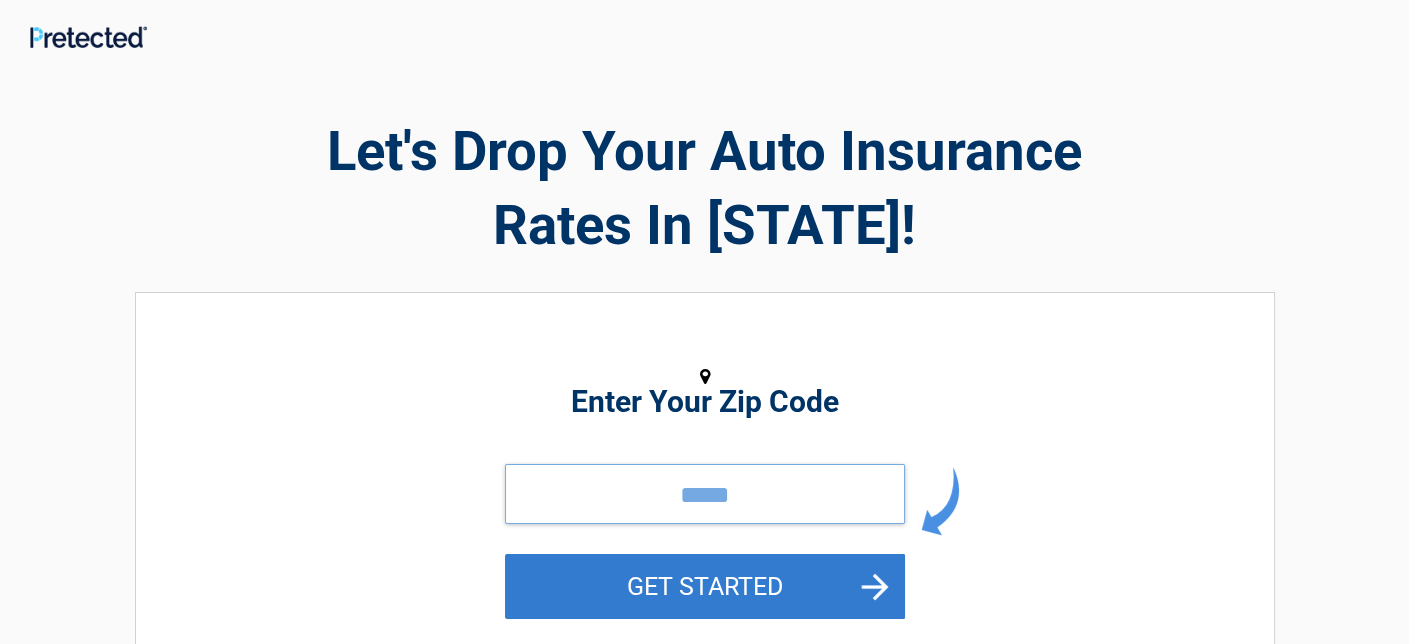 type on "*****" 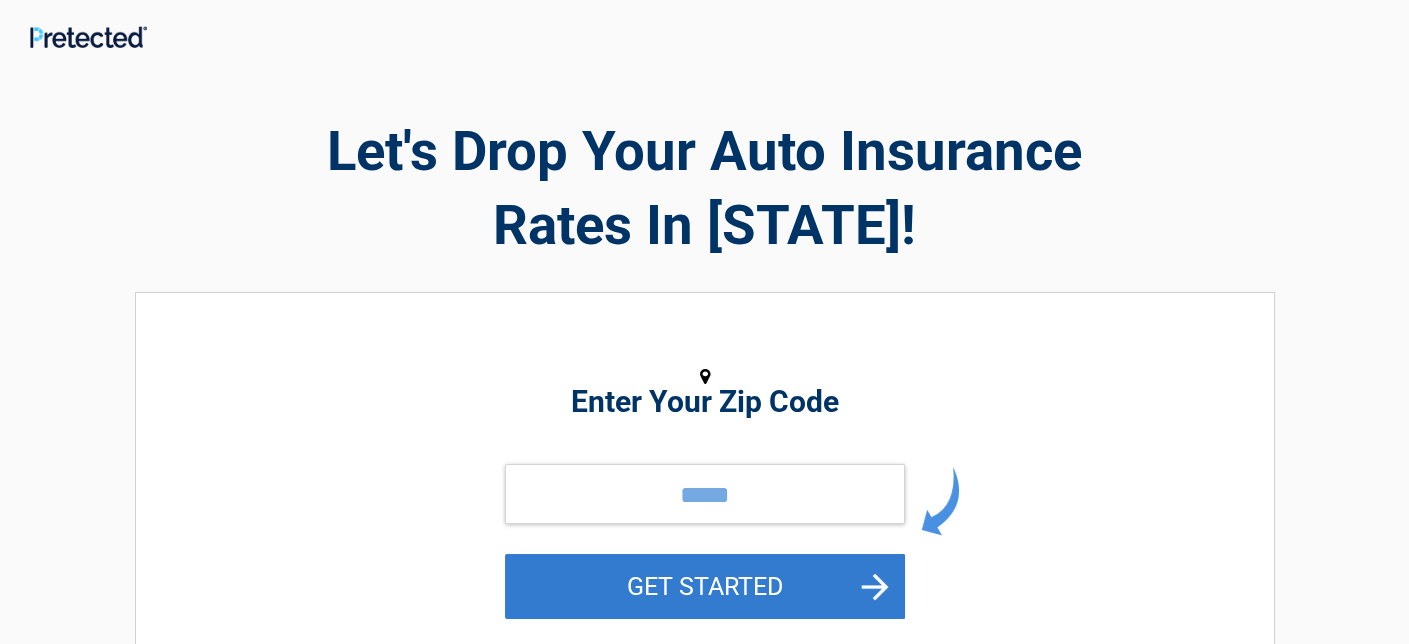 click on "GET STARTED" at bounding box center (705, 586) 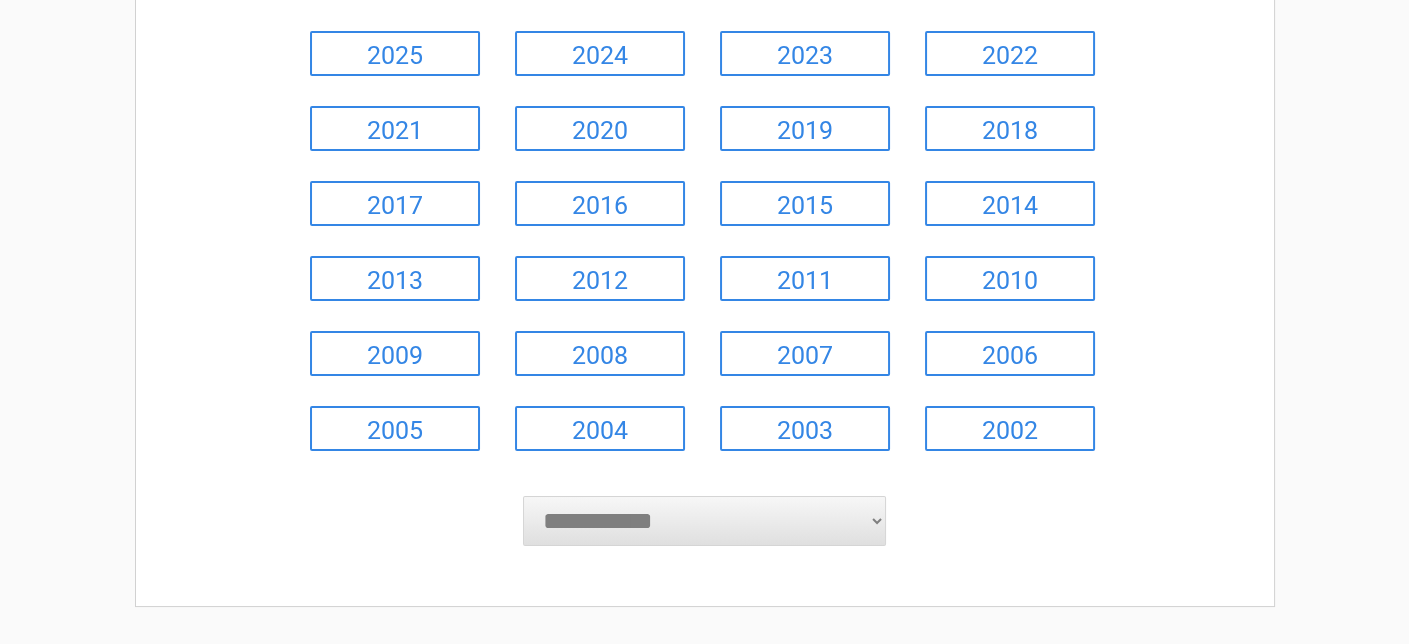 scroll, scrollTop: 300, scrollLeft: 0, axis: vertical 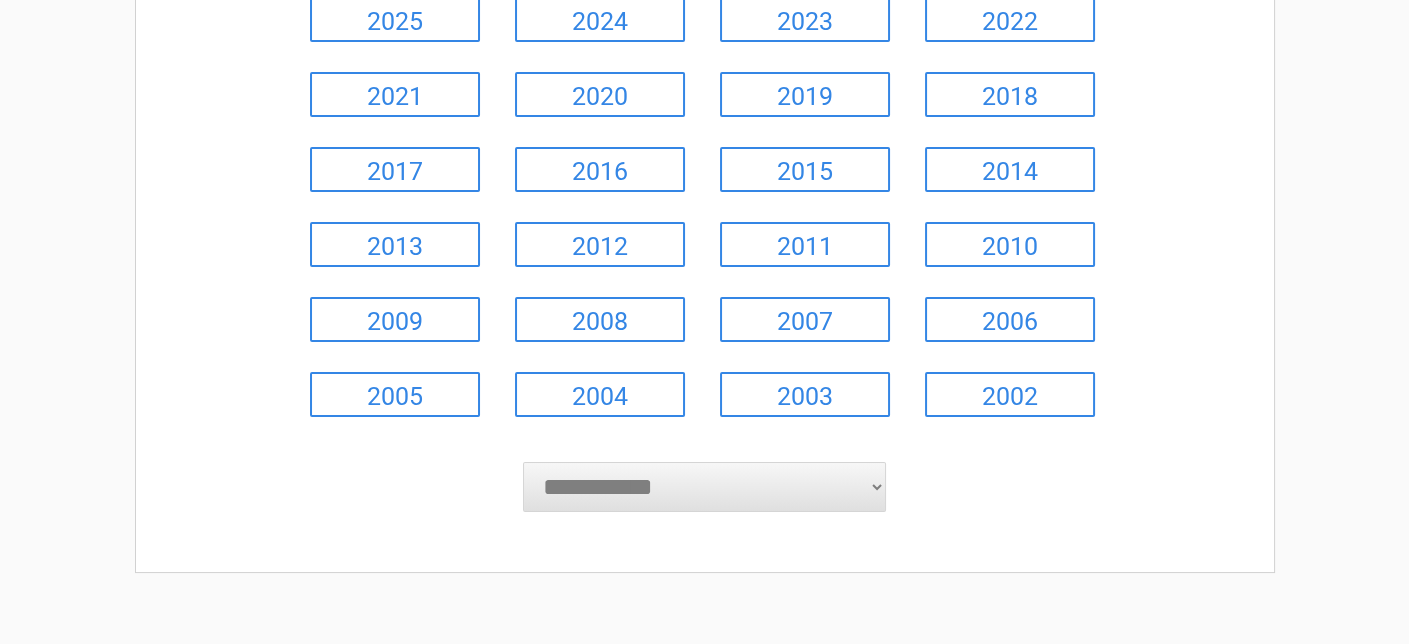 click on "**********" at bounding box center (705, 487) 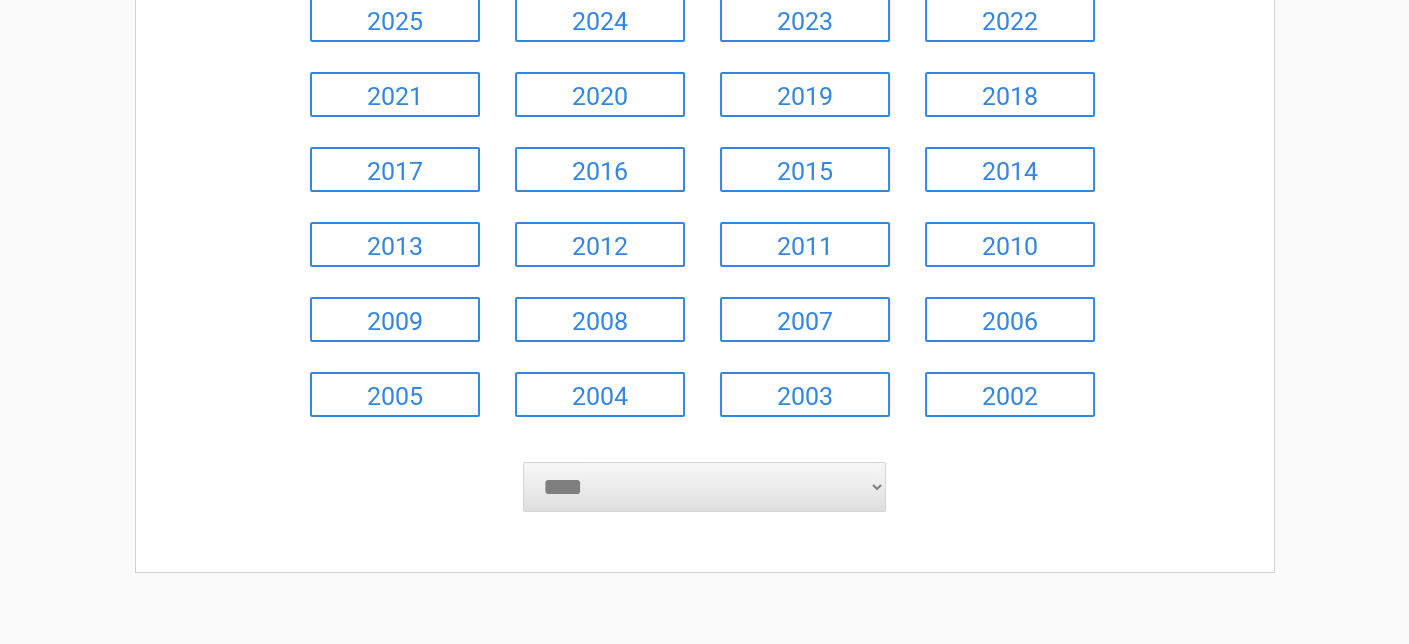 click on "**********" at bounding box center (705, 487) 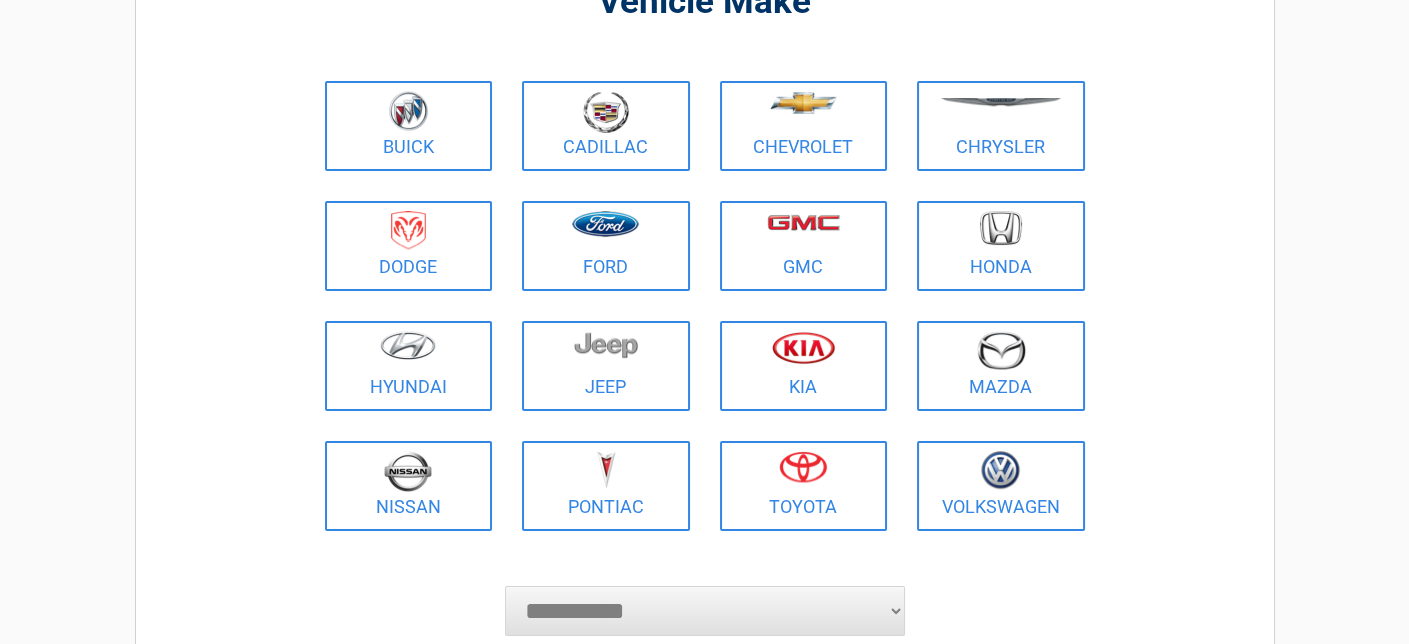 scroll, scrollTop: 200, scrollLeft: 0, axis: vertical 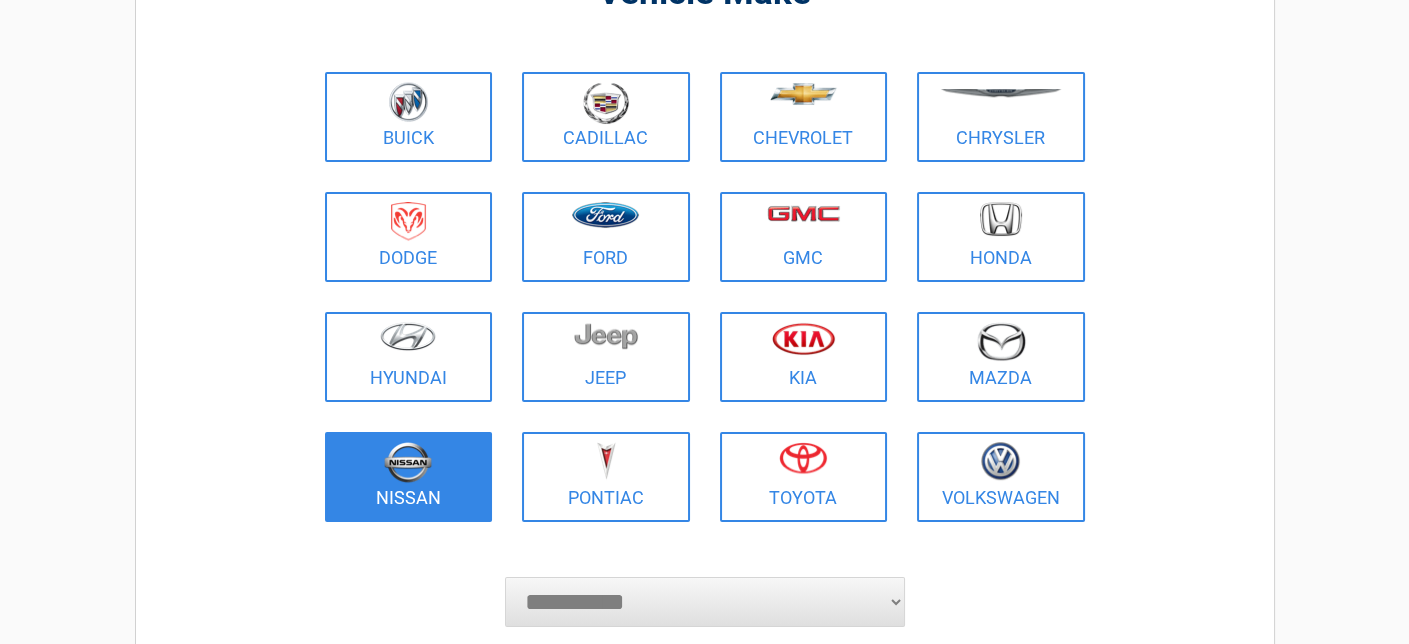 click at bounding box center [408, 462] 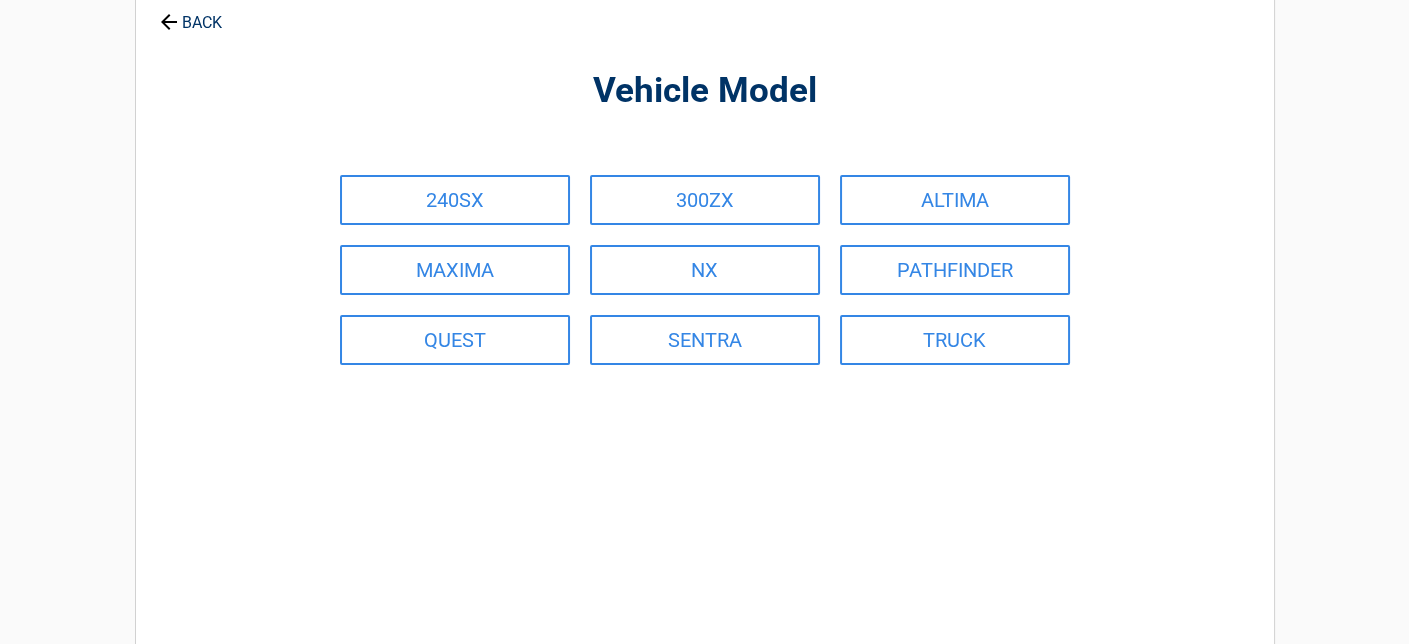 scroll, scrollTop: 0, scrollLeft: 0, axis: both 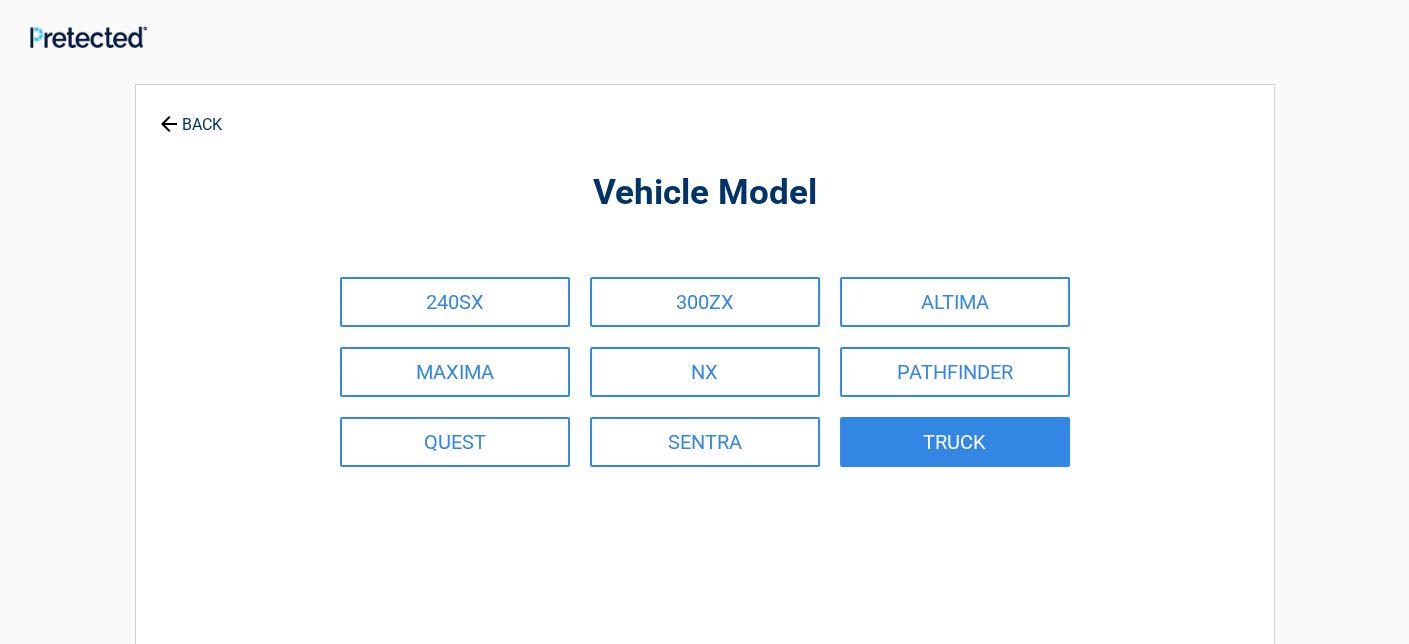 click on "TRUCK" at bounding box center [955, 442] 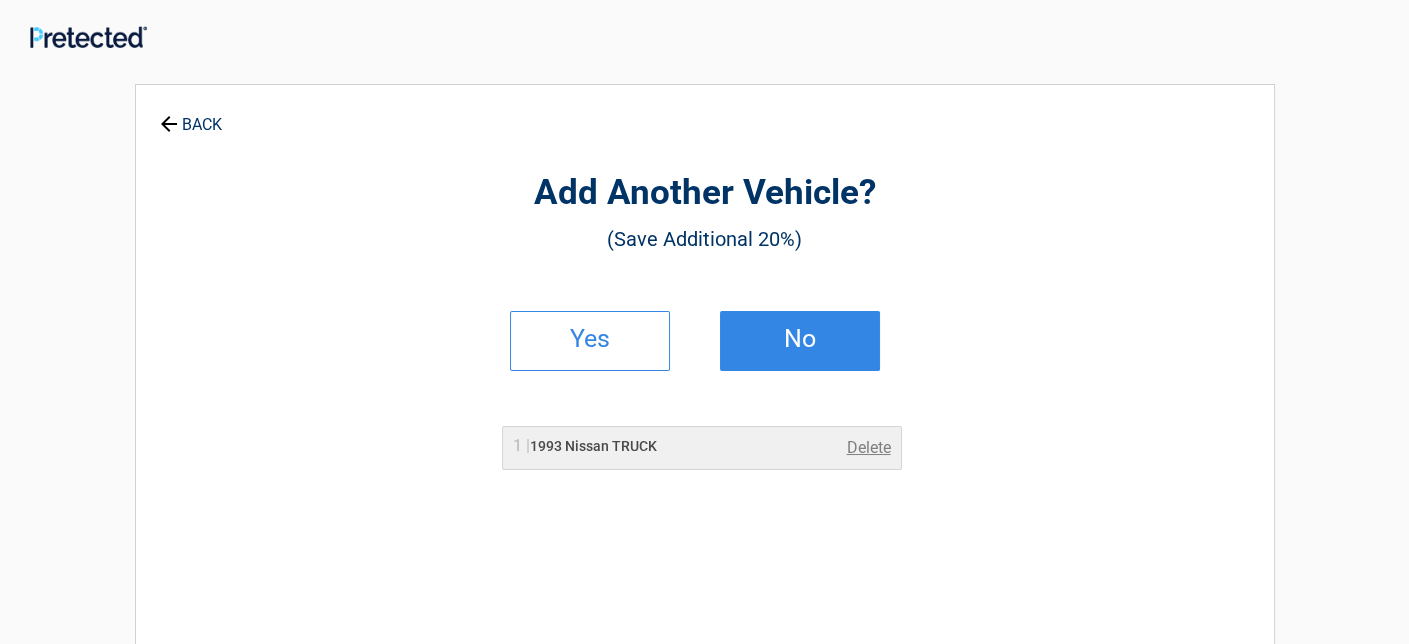 click on "No" at bounding box center [800, 341] 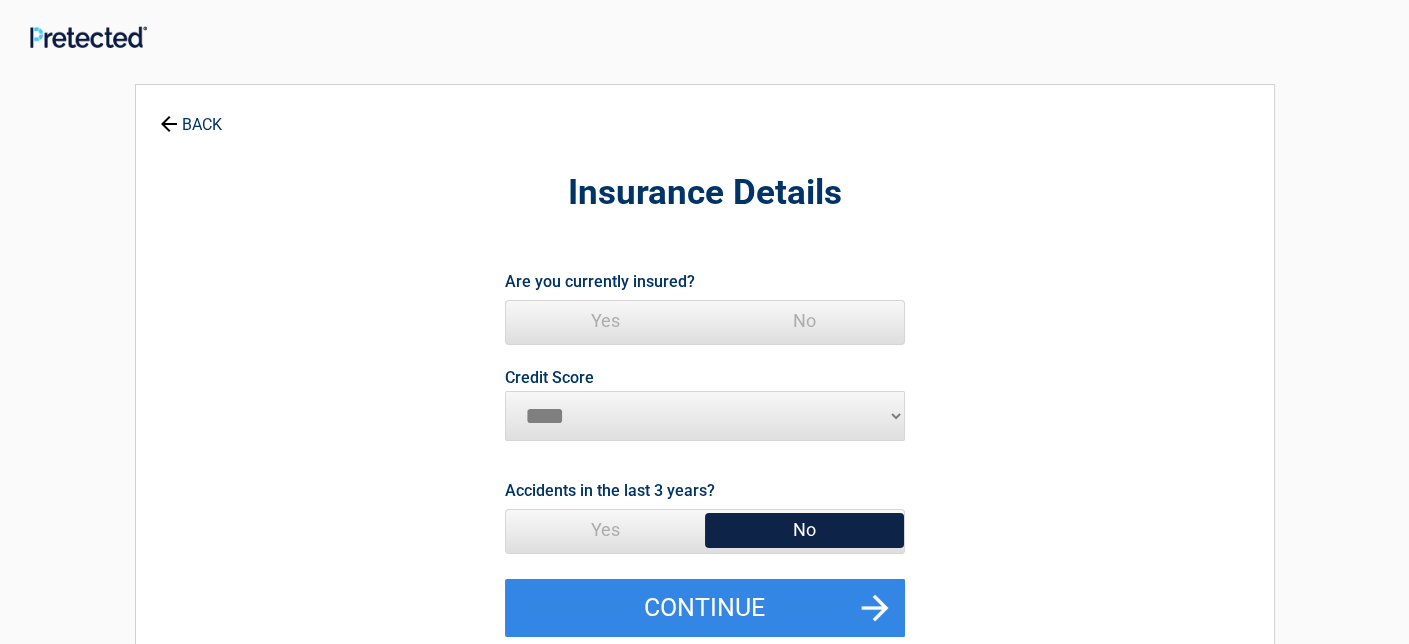 click on "Yes" at bounding box center [605, 321] 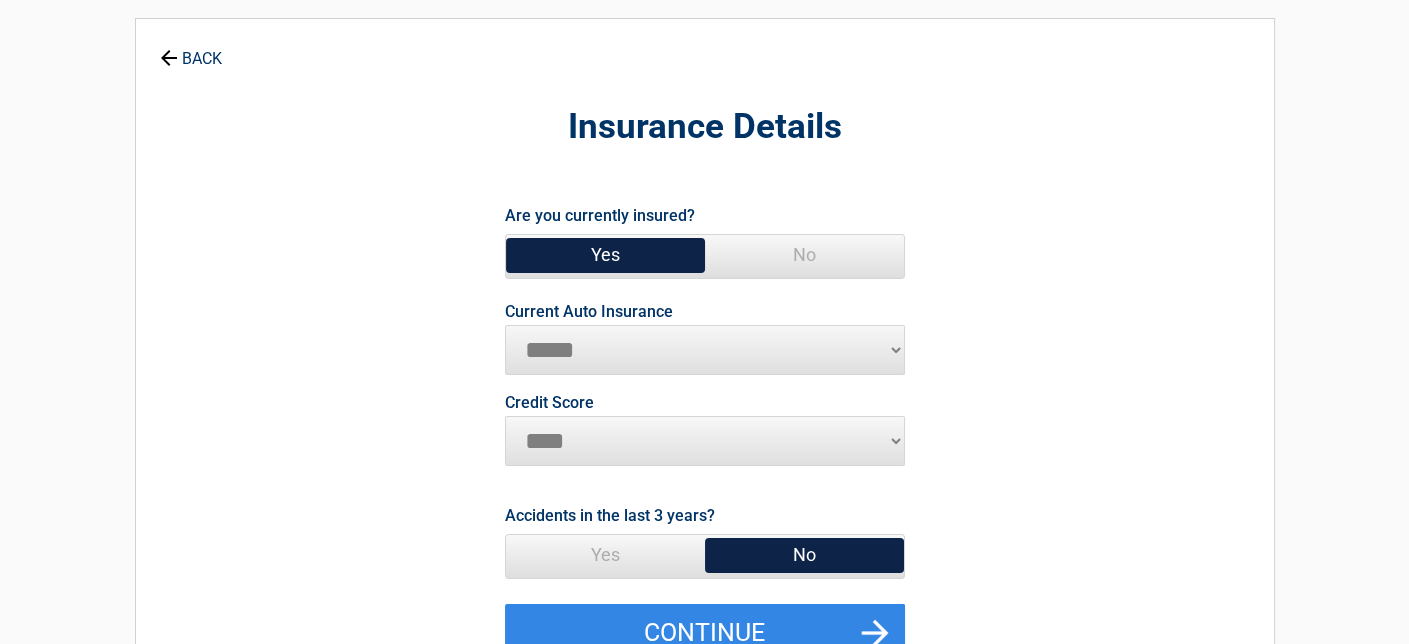 scroll, scrollTop: 100, scrollLeft: 0, axis: vertical 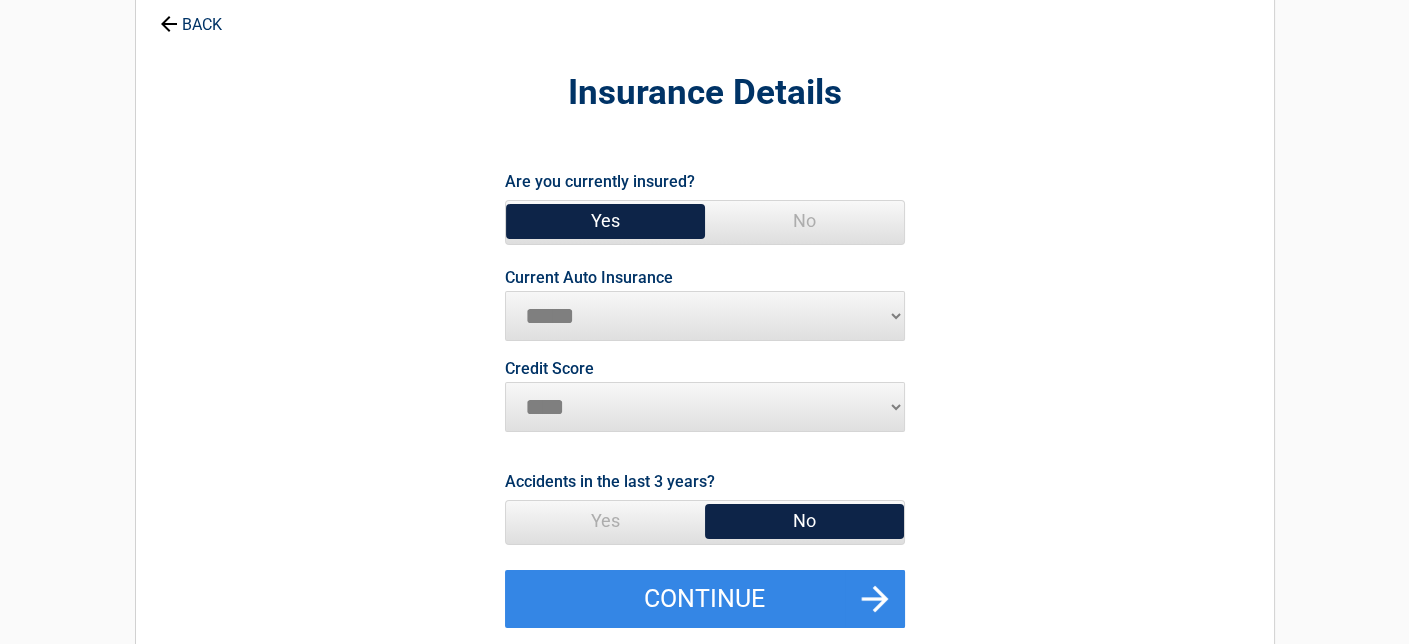 click on "**********" at bounding box center [705, 316] 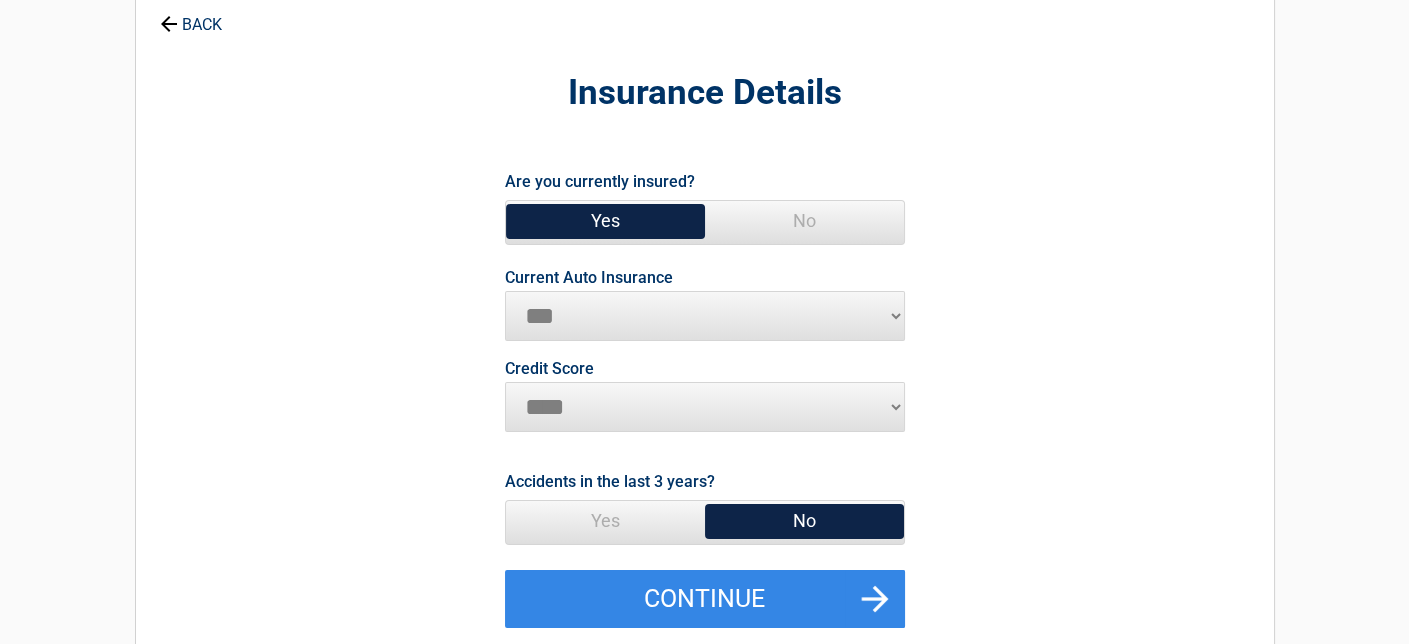 click on "**********" at bounding box center [705, 316] 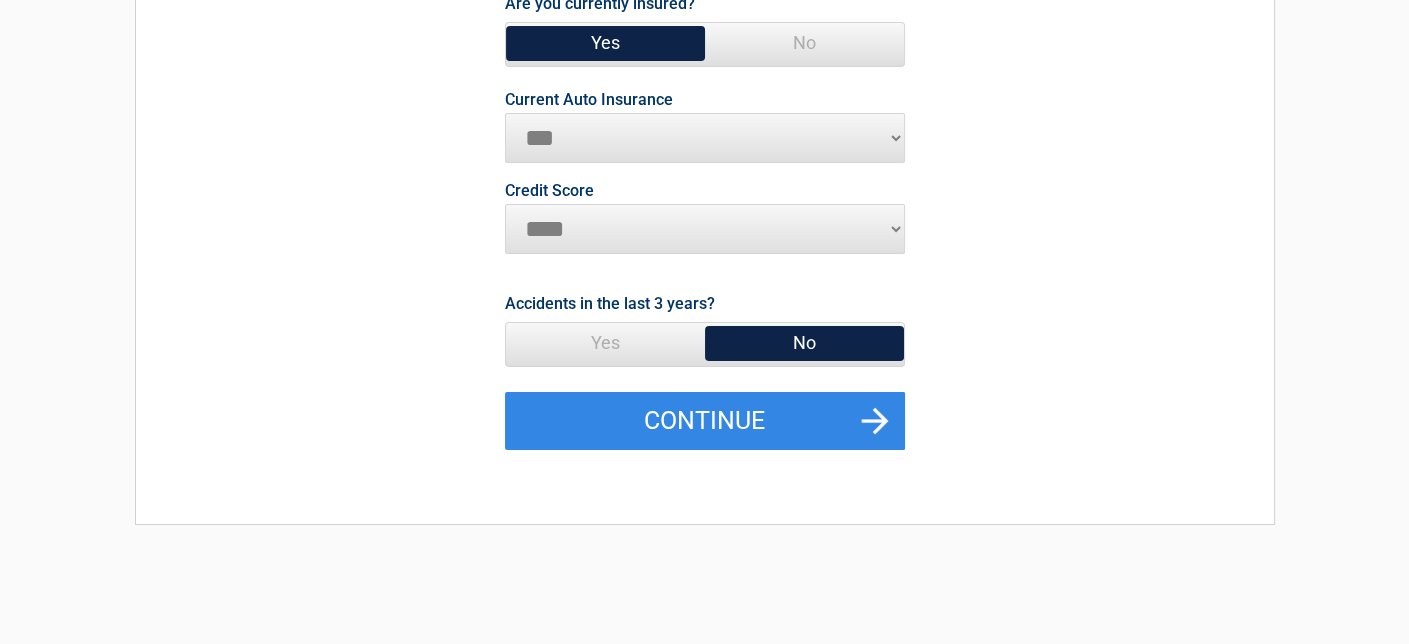 scroll, scrollTop: 300, scrollLeft: 0, axis: vertical 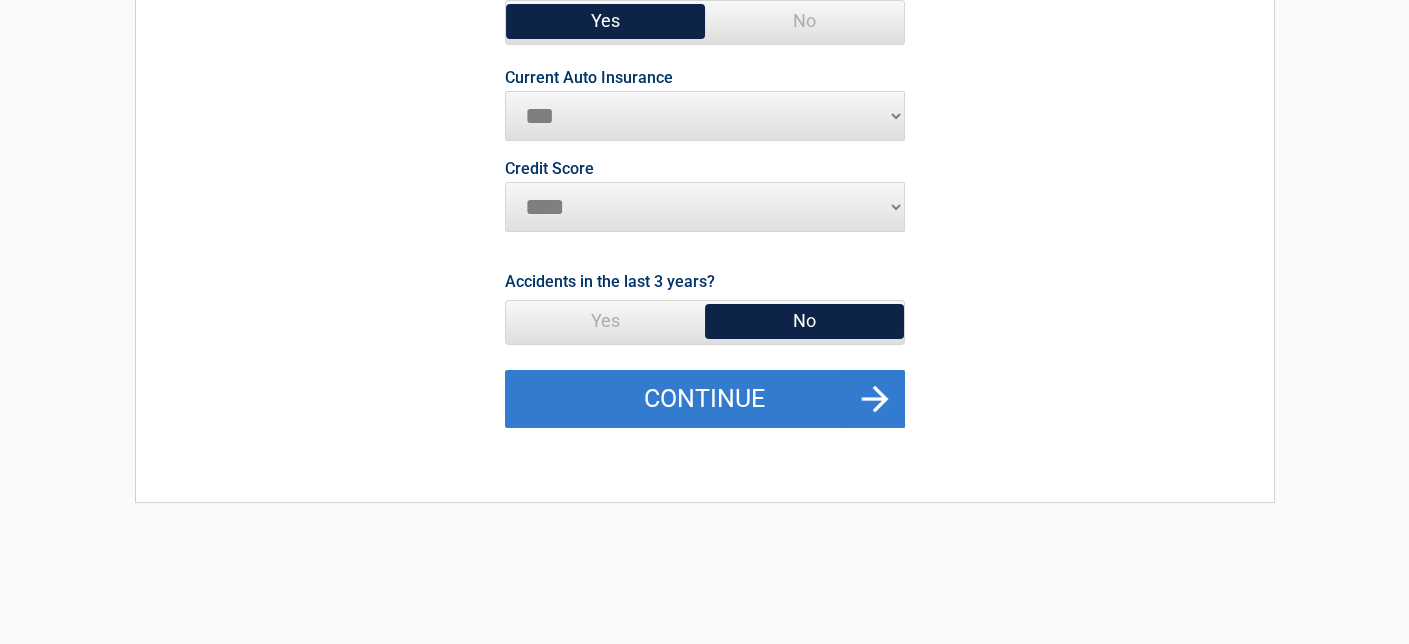 click on "Continue" at bounding box center [705, 399] 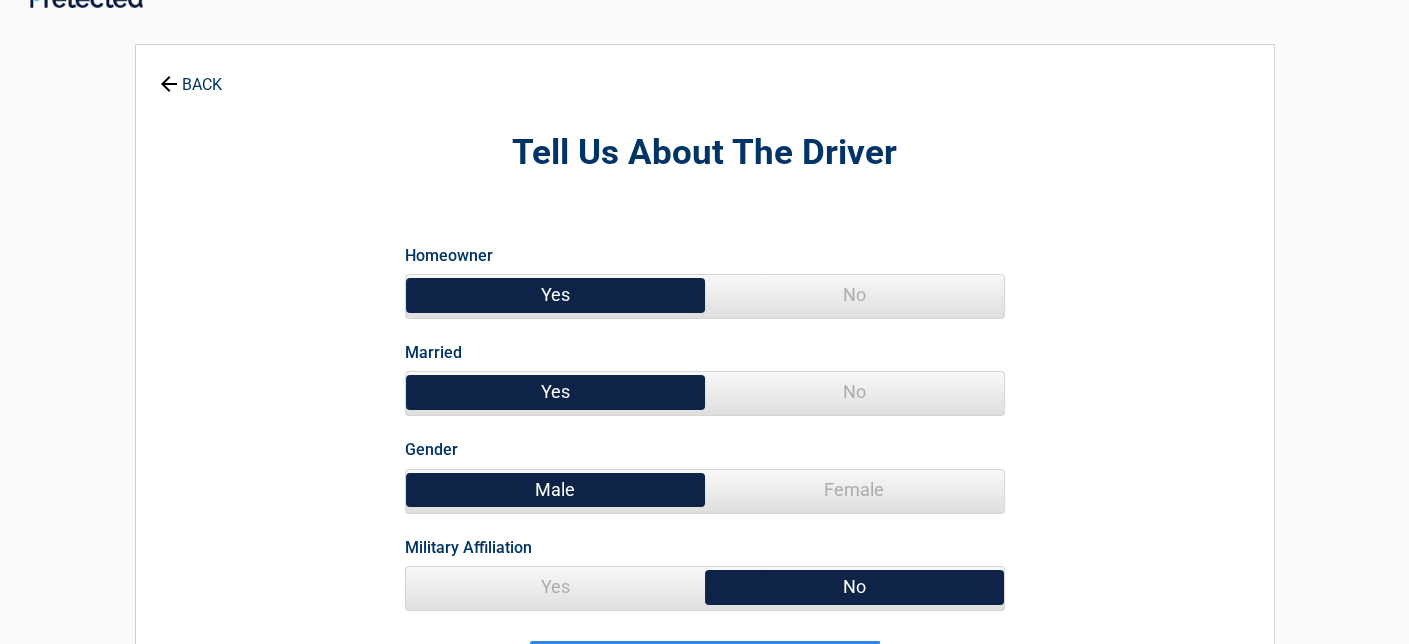 scroll, scrollTop: 0, scrollLeft: 0, axis: both 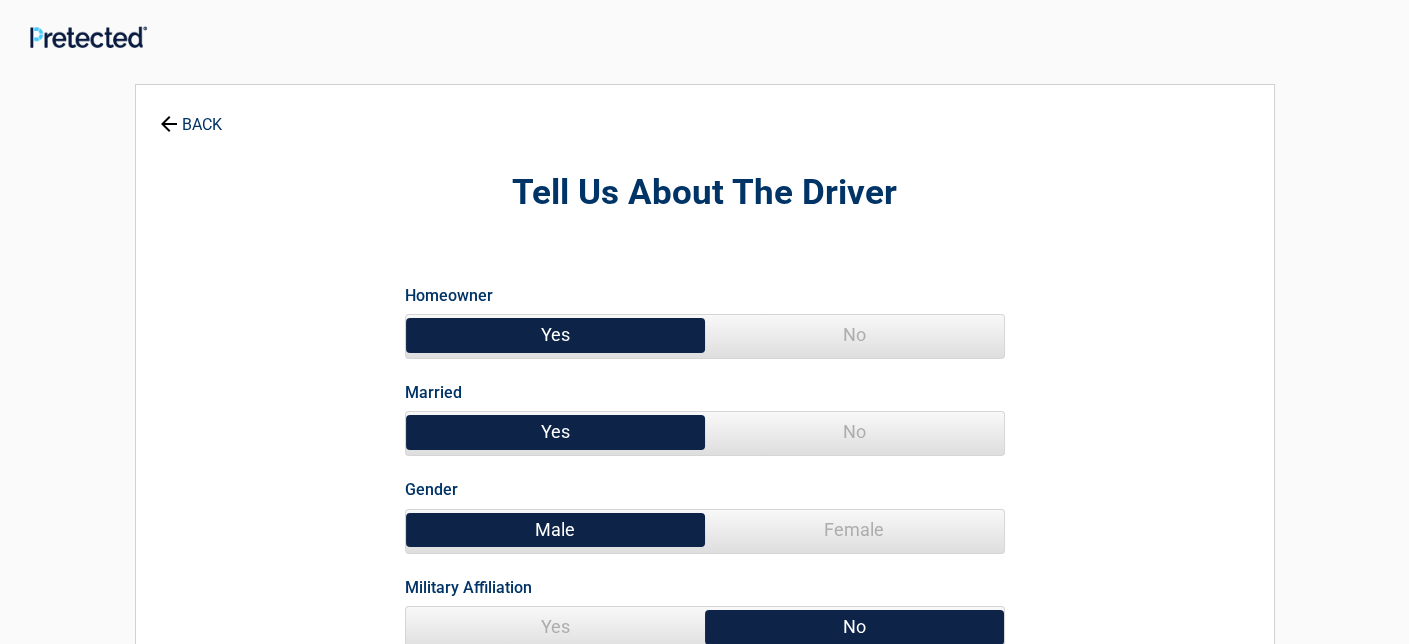 click on "No" at bounding box center [854, 335] 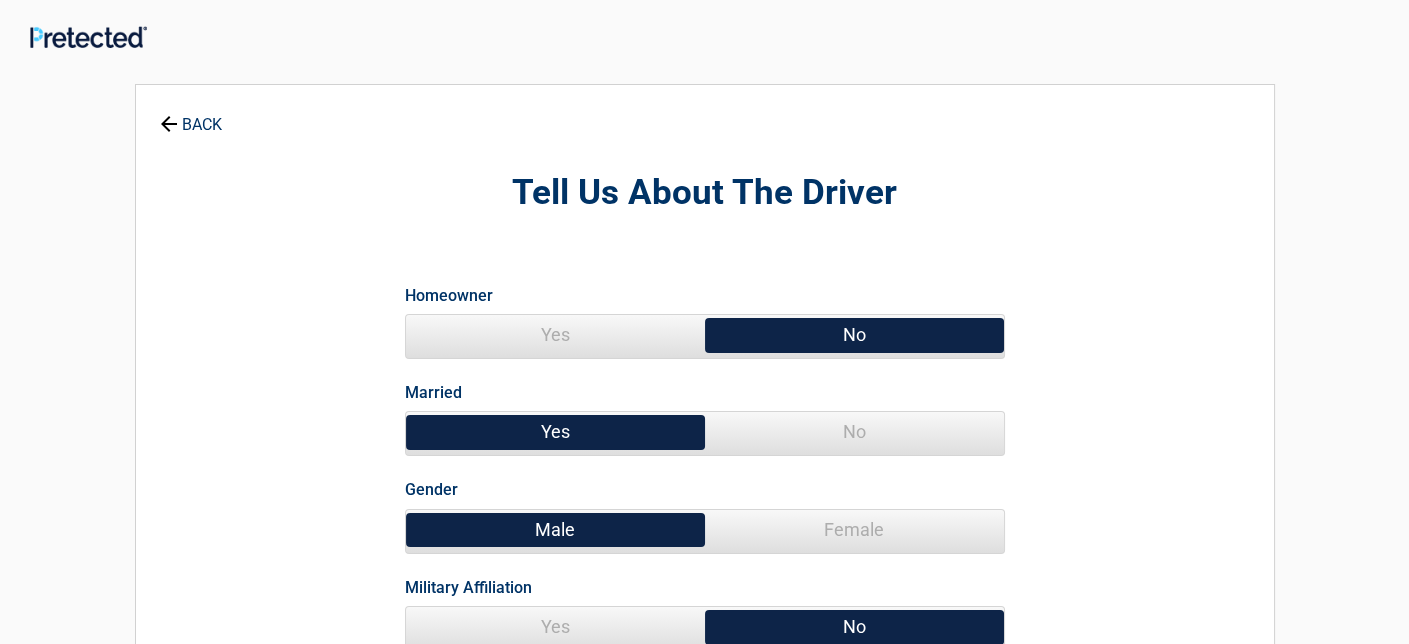 click on "No" at bounding box center (854, 432) 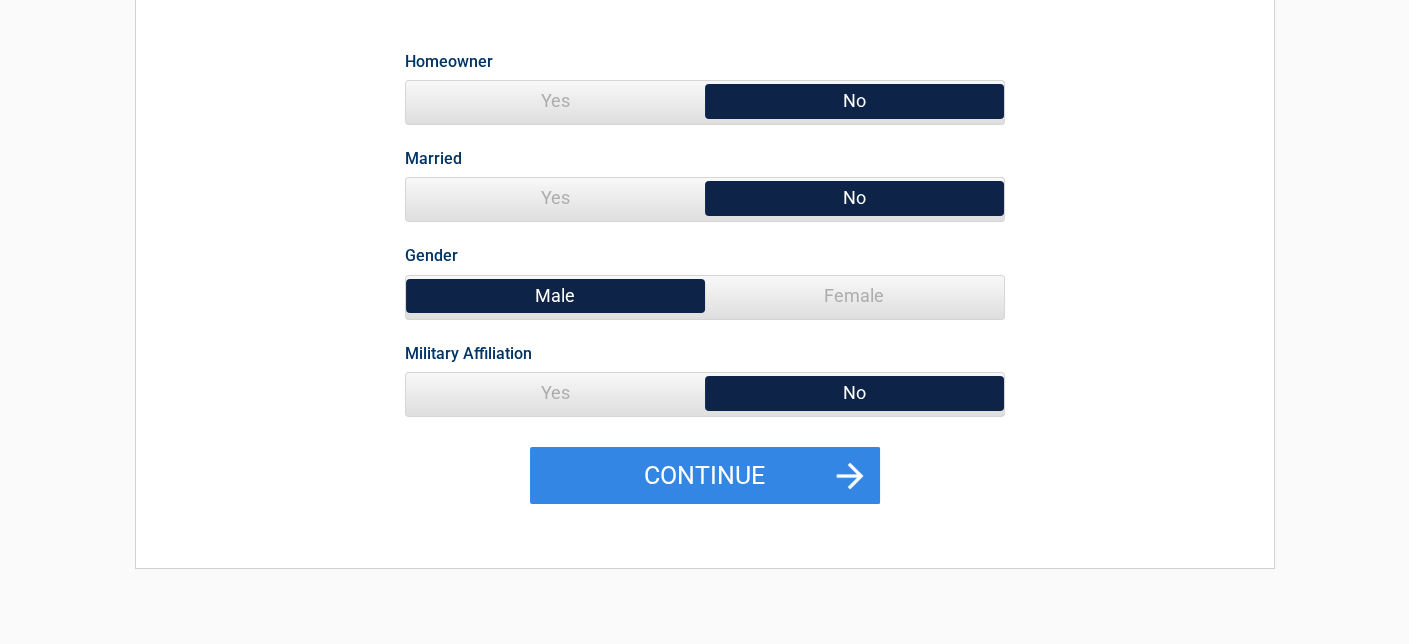 scroll, scrollTop: 300, scrollLeft: 0, axis: vertical 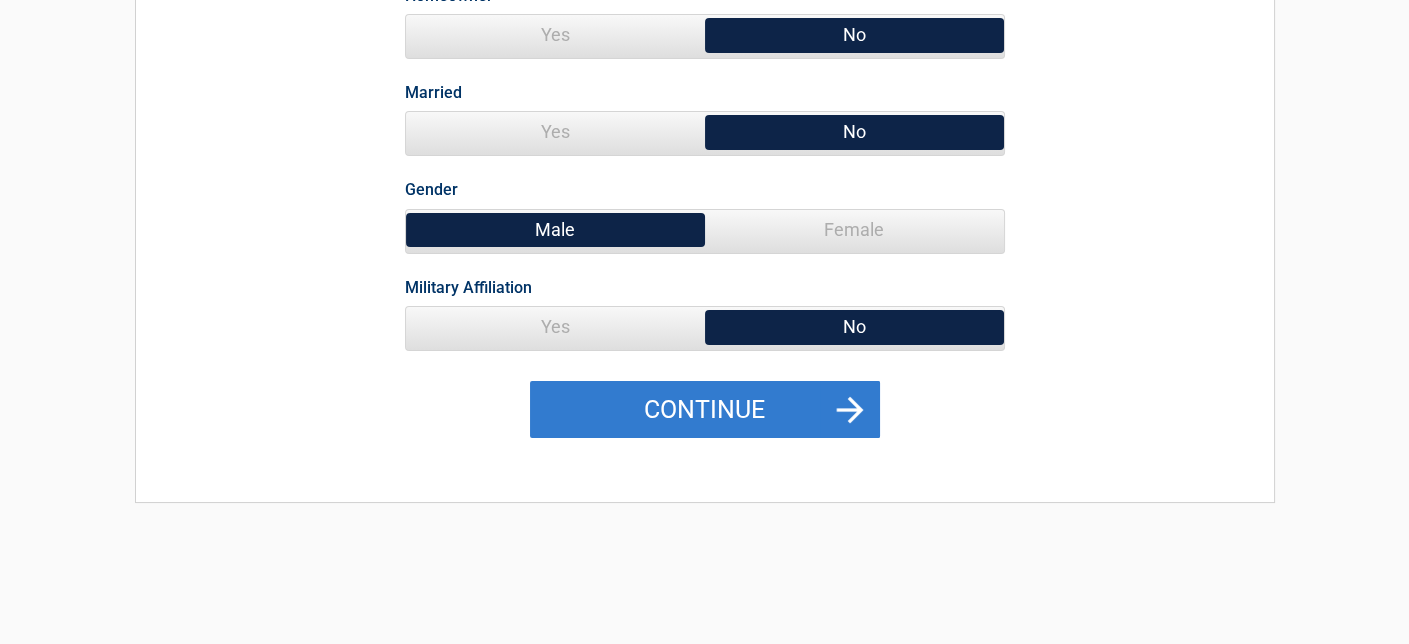 click on "Continue" at bounding box center [705, 410] 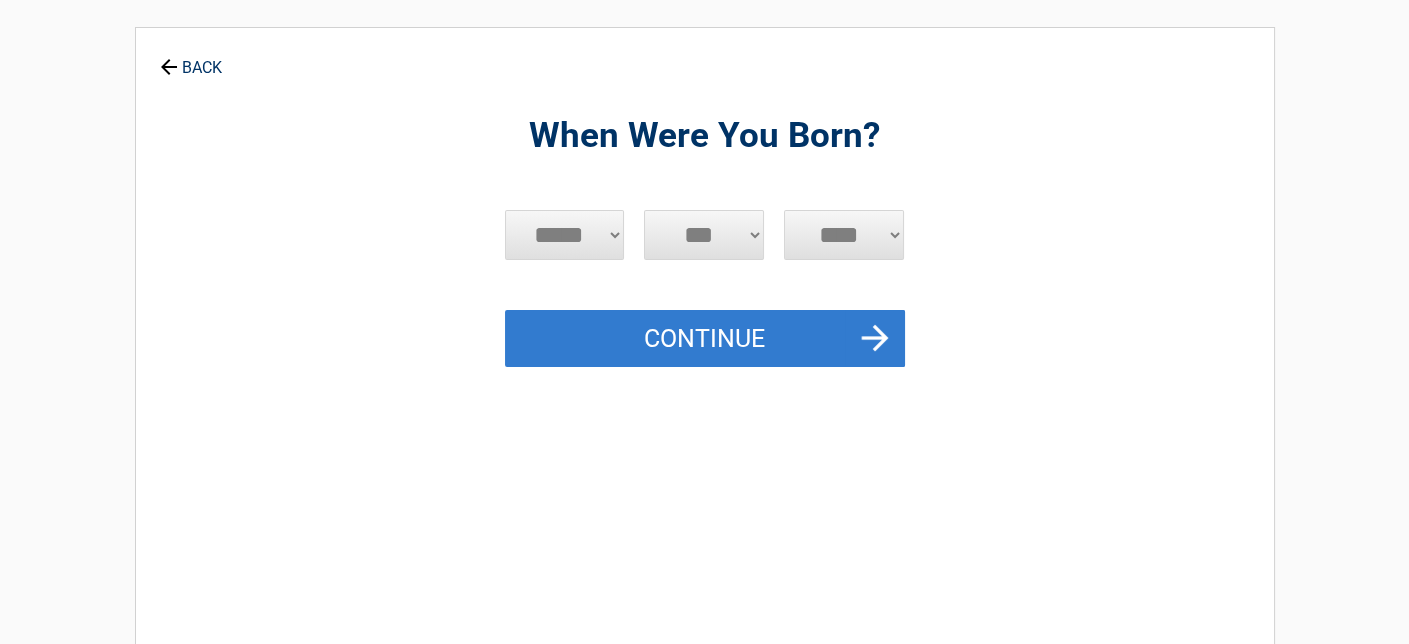 scroll, scrollTop: 0, scrollLeft: 0, axis: both 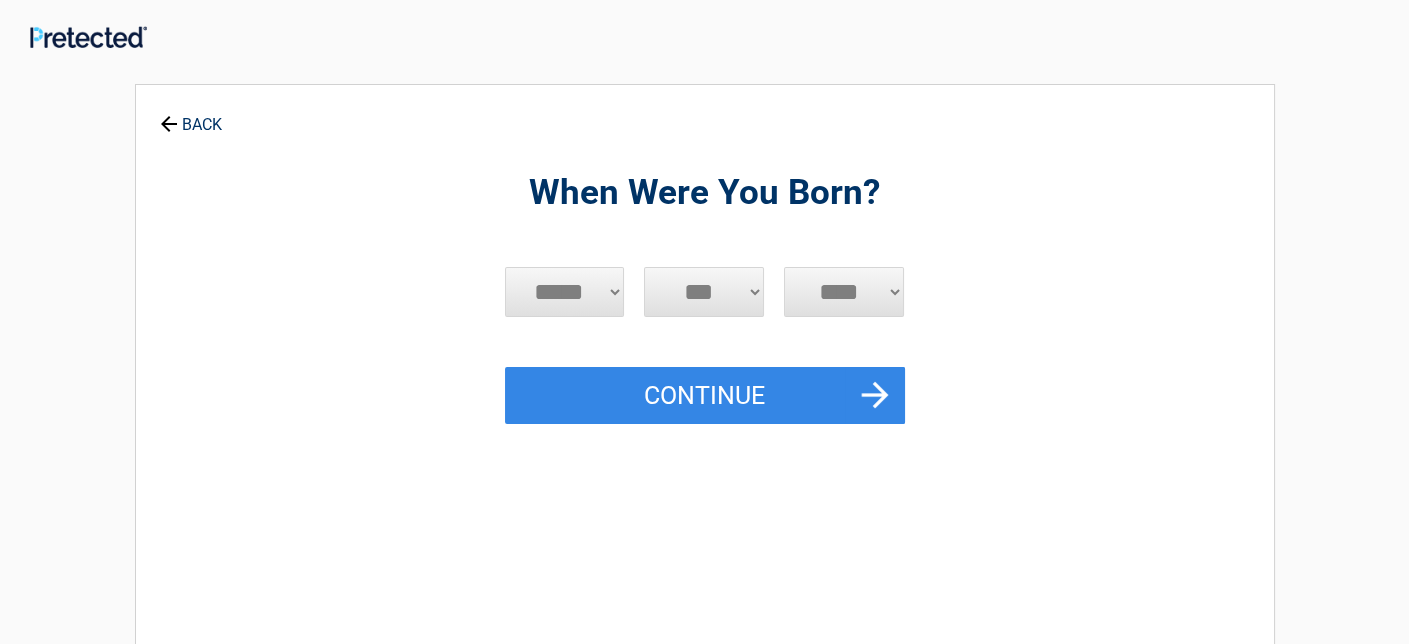 click on "*****
***
***
***
***
***
***
***
***
***
***
***
***" at bounding box center [565, 292] 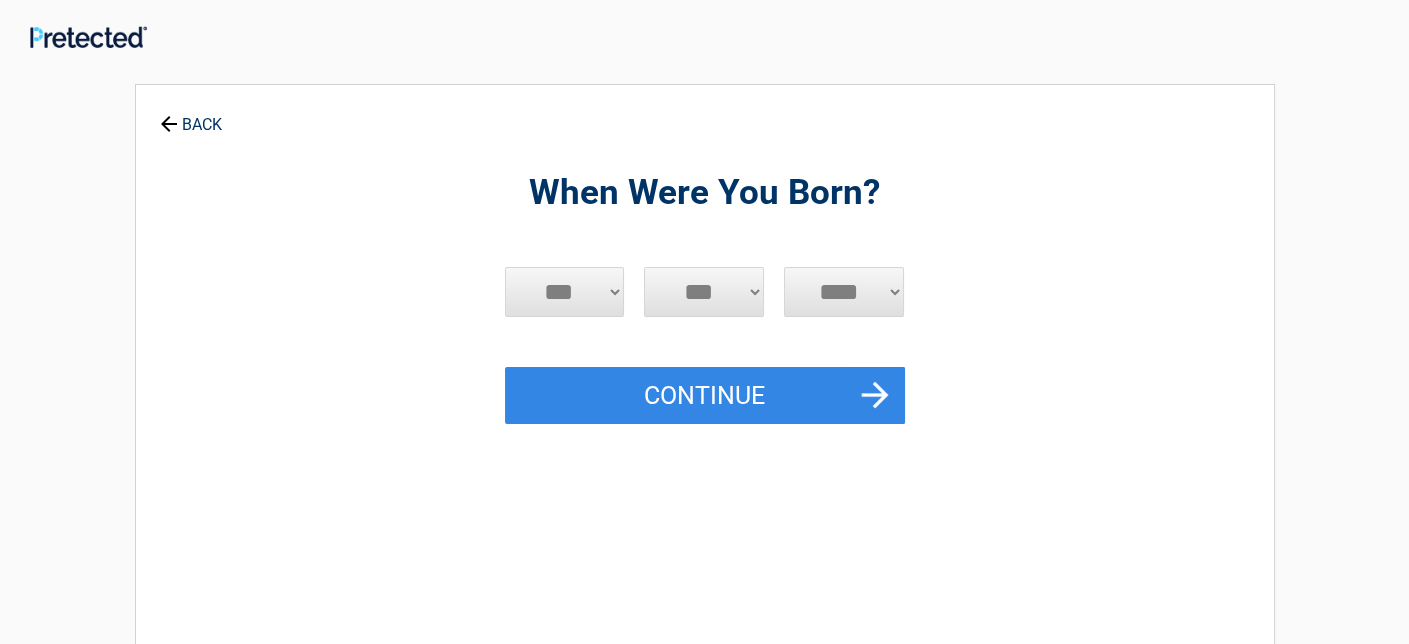 click on "*****
***
***
***
***
***
***
***
***
***
***
***
***" at bounding box center [565, 292] 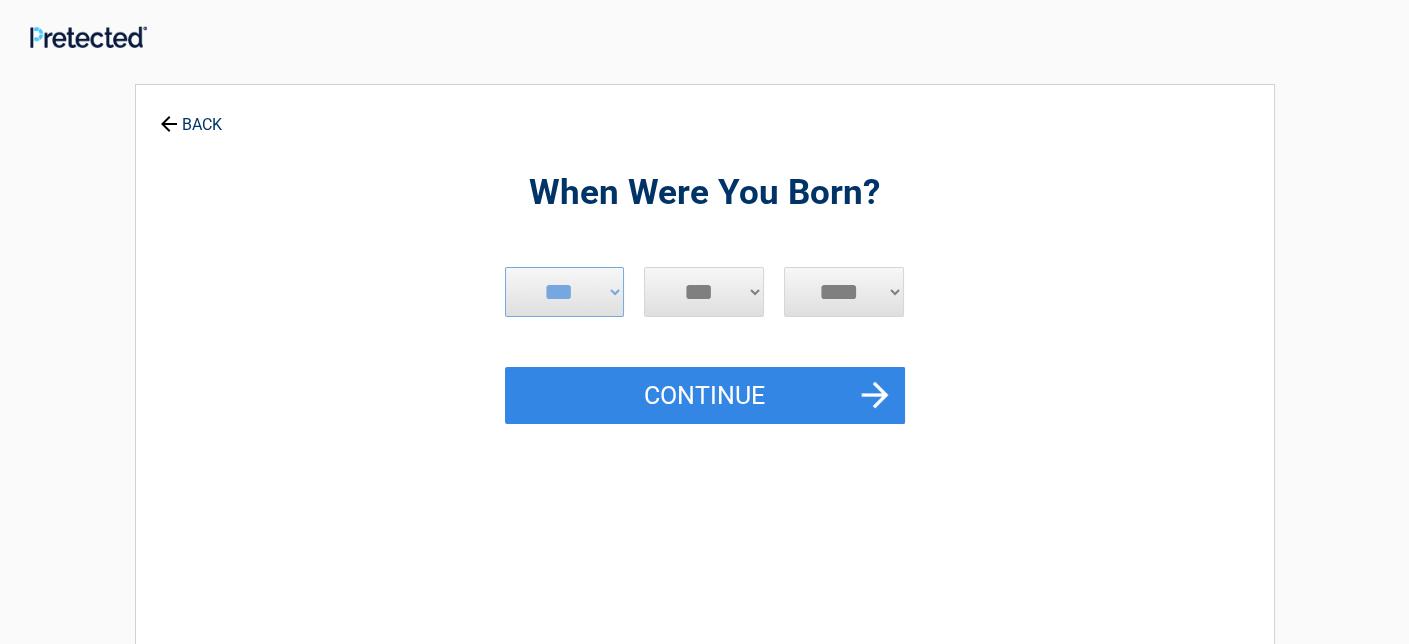 click on "*** * * * * * * * * * ** ** ** ** ** ** ** ** ** ** ** ** ** ** ** ** ** ** ** ** ** **" at bounding box center [704, 292] 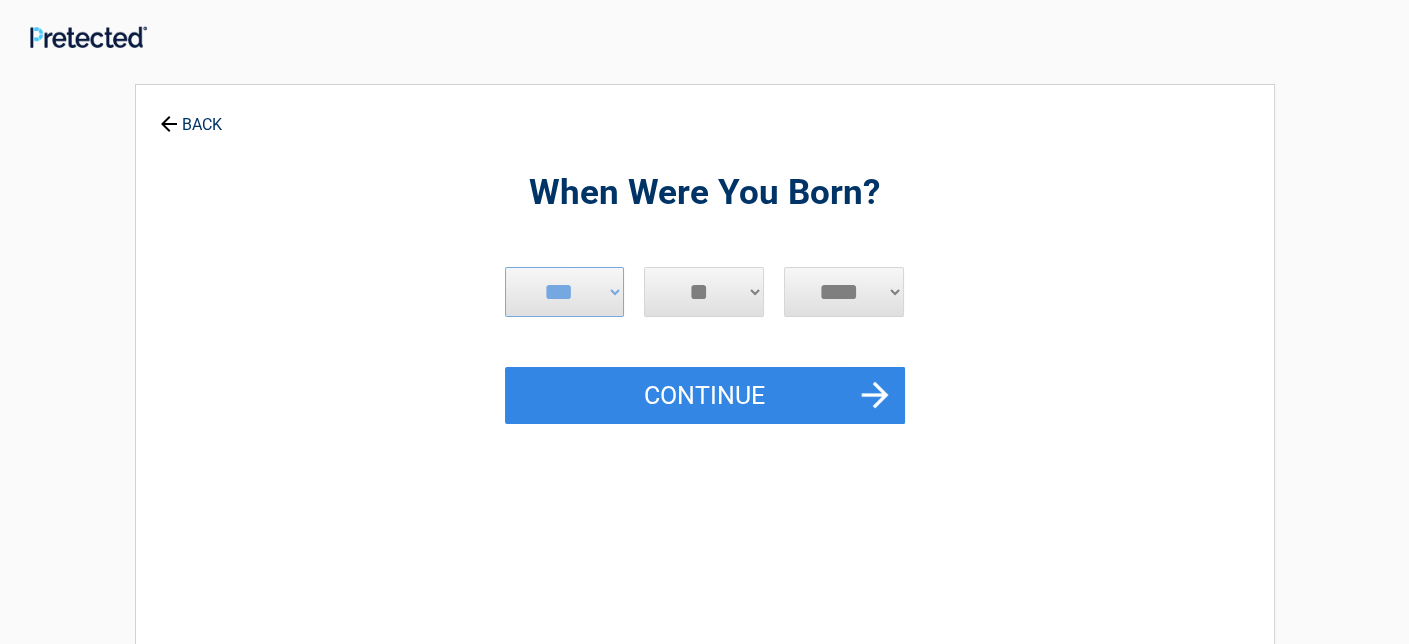 click on "*** * * * * * * * * * ** ** ** ** ** ** ** ** ** ** ** ** ** ** ** ** ** ** ** ** ** **" at bounding box center (704, 292) 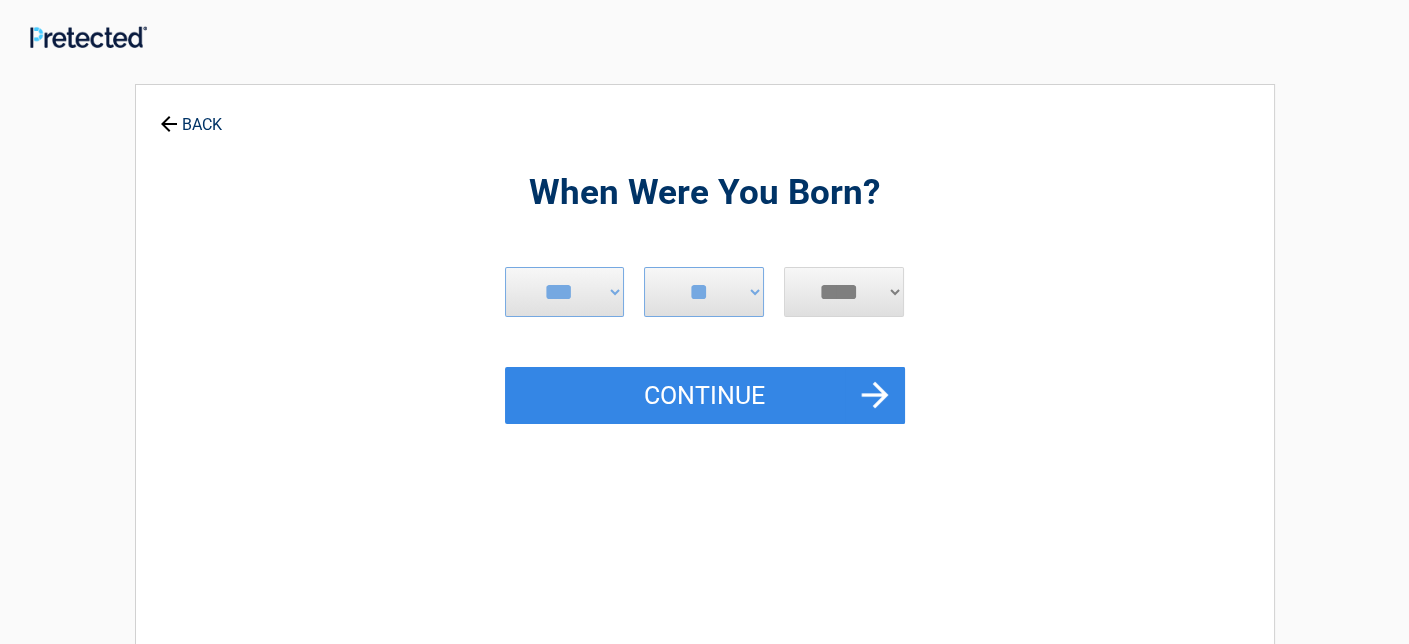 click on "****
****
****
****
****
****
****
****
****
****
****
****
****
****
****
****
****
****
****
****
****
****
****
****
****
****
****
****
****
****
****
****
****
****
****
****
****
****
****
****
****
****
****
****
****
****
****
****
****
****
****
****
****
****
****
****
****
****
****
****
****
****
****
****" at bounding box center [844, 292] 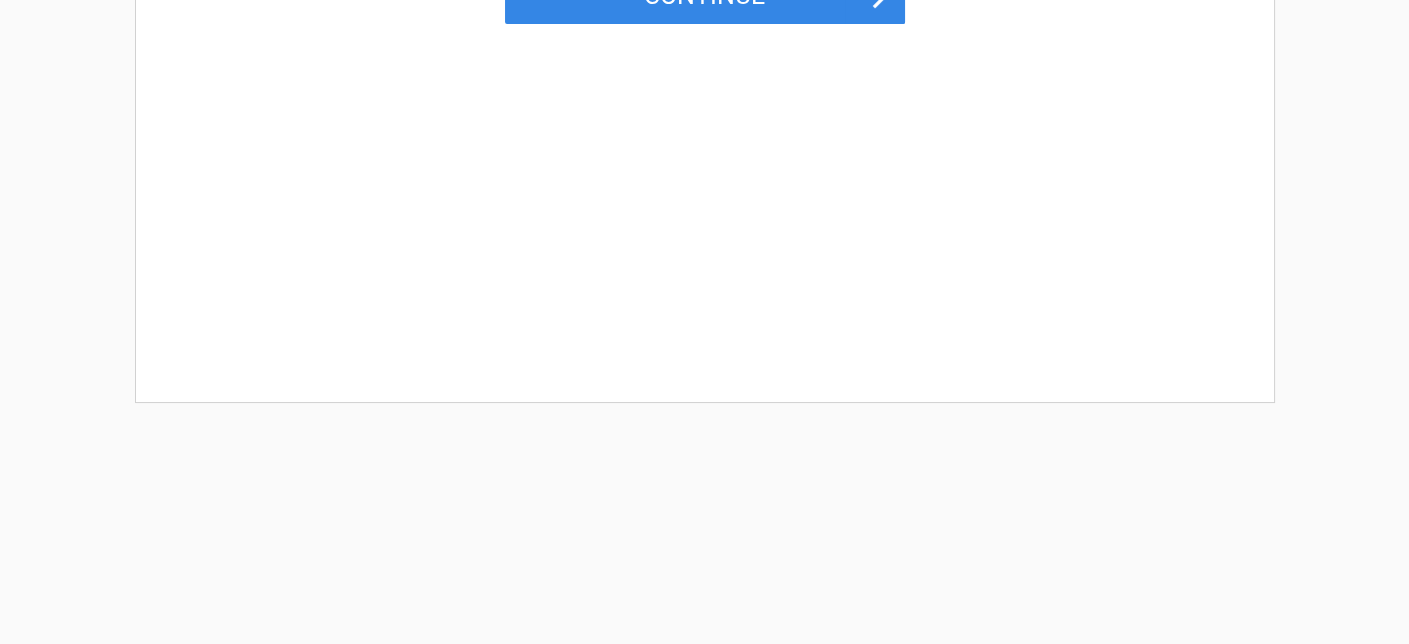 scroll, scrollTop: 0, scrollLeft: 0, axis: both 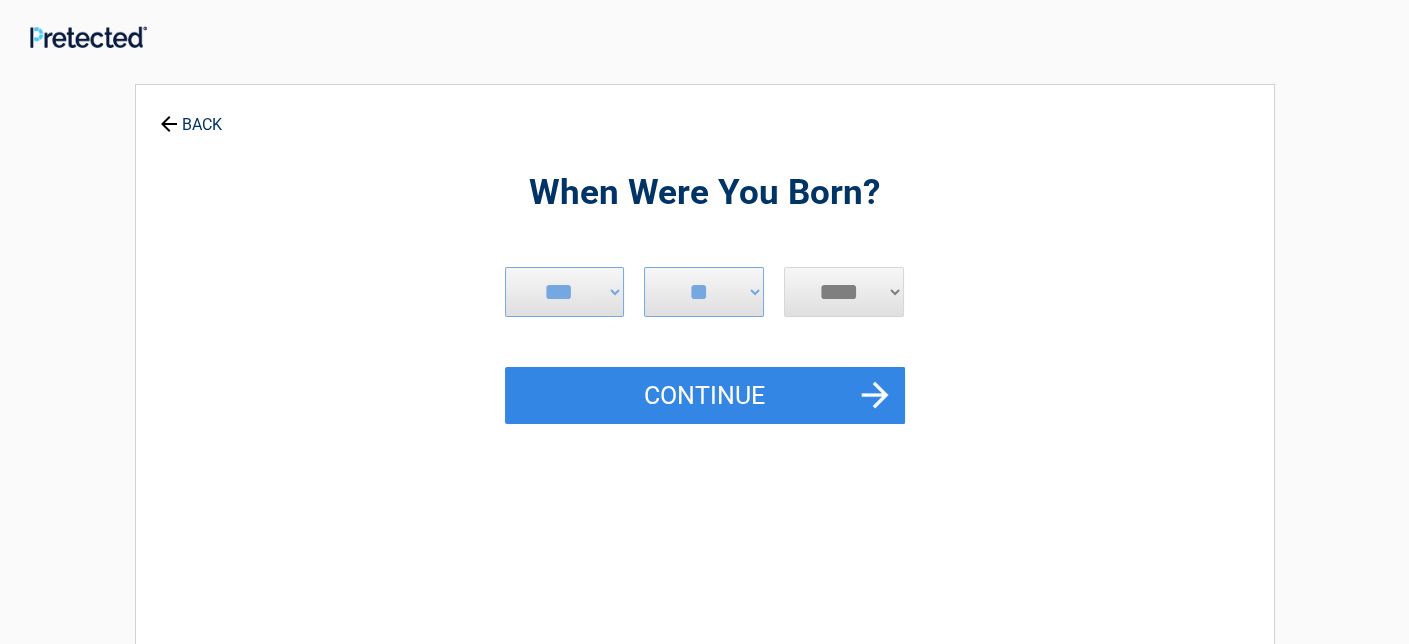 click on "****
****
****
****
****
****
****
****
****
****
****
****
****
****
****
****
****
****
****
****
****
****
****
****
****
****
****
****
****
****
****
****
****
****
****
****
****
****
****
****
****
****
****
****
****
****
****
****
****
****
****
****
****
****
****
****
****
****
****
****
****
****
****
****" at bounding box center [844, 292] 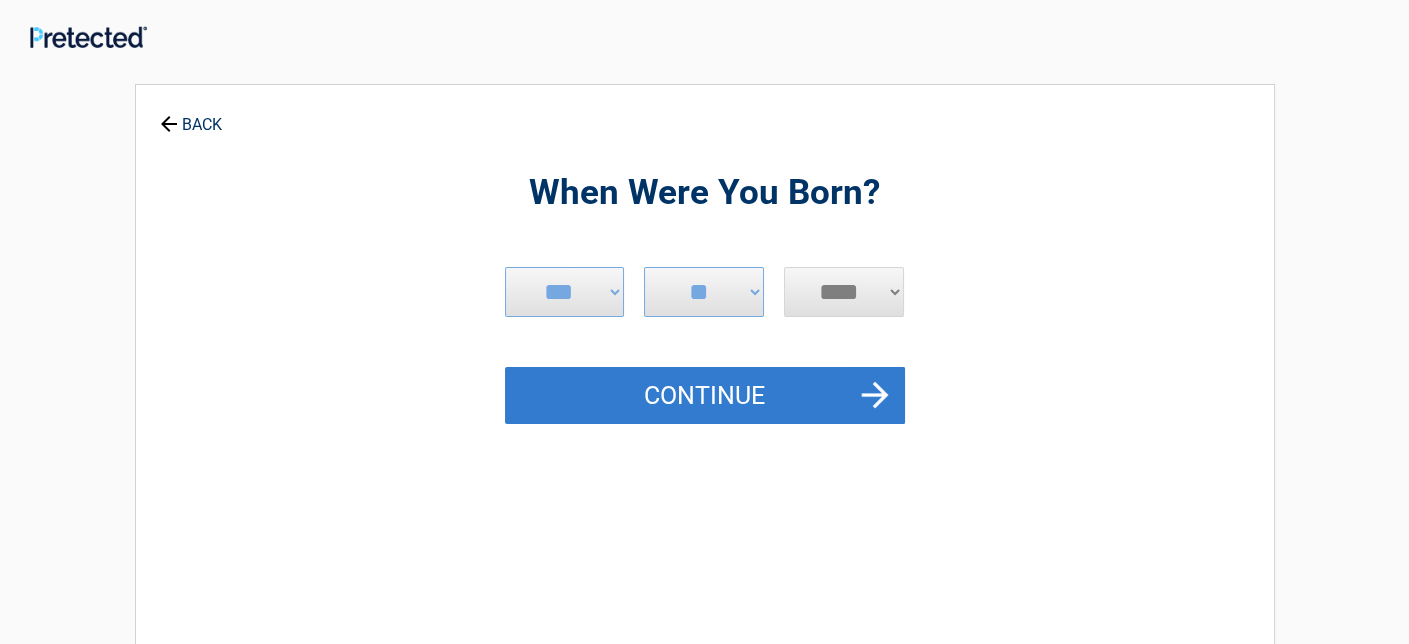 click on "Continue" at bounding box center (705, 396) 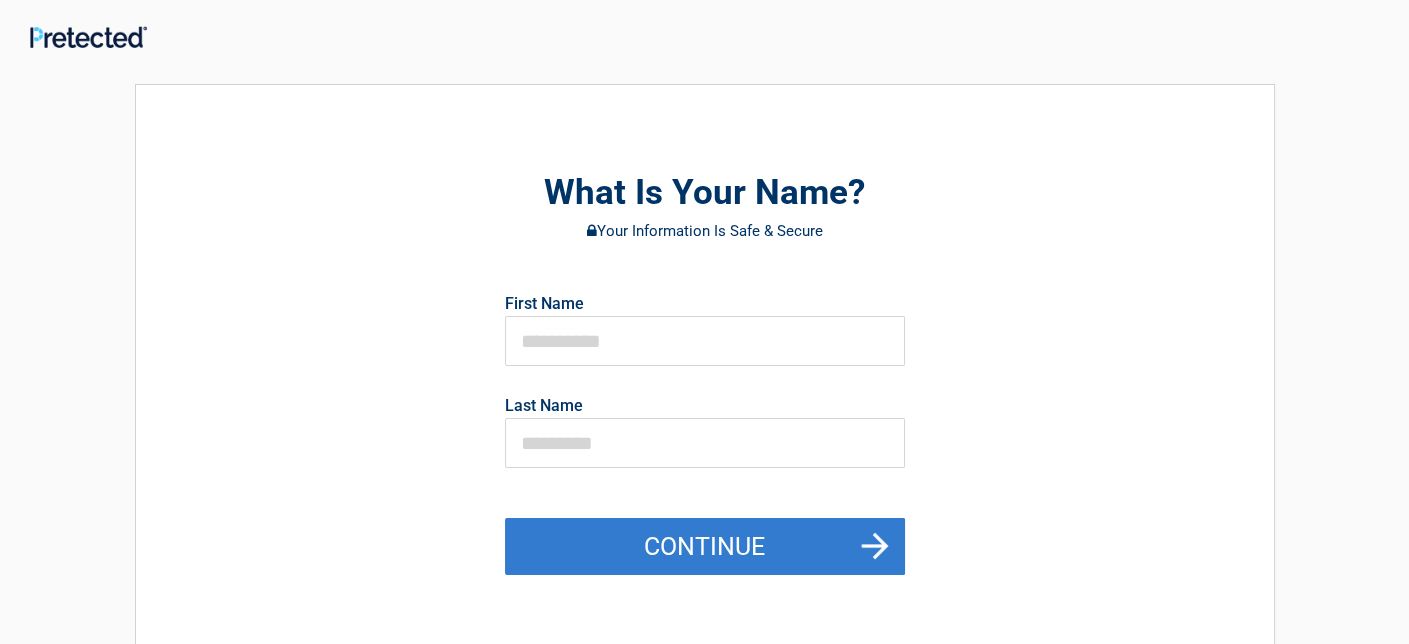 click on "Continue" at bounding box center [705, 547] 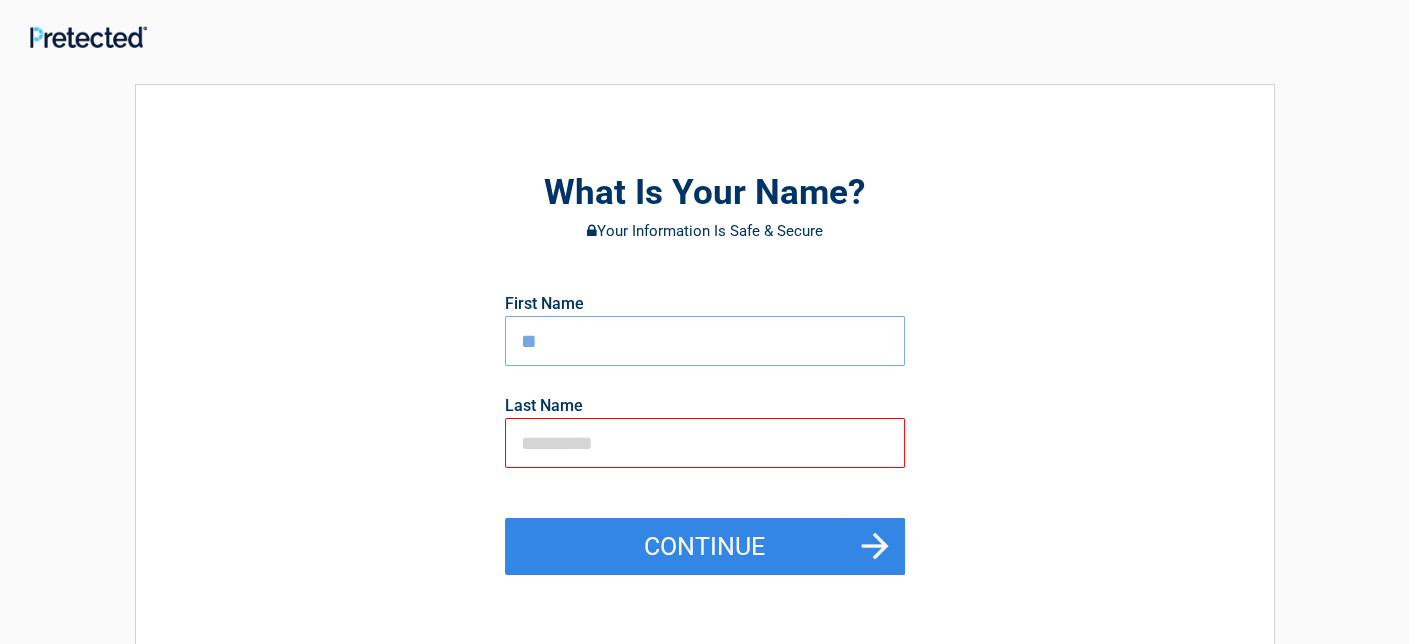 type on "*" 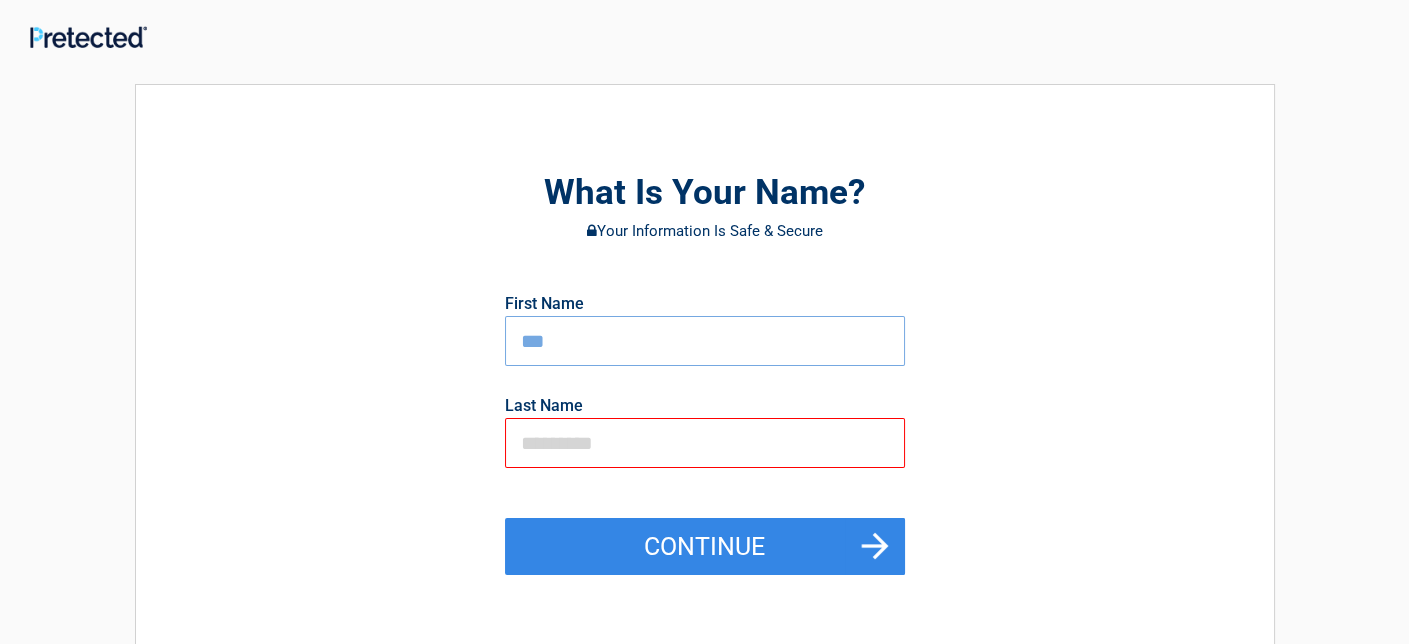 type on "***" 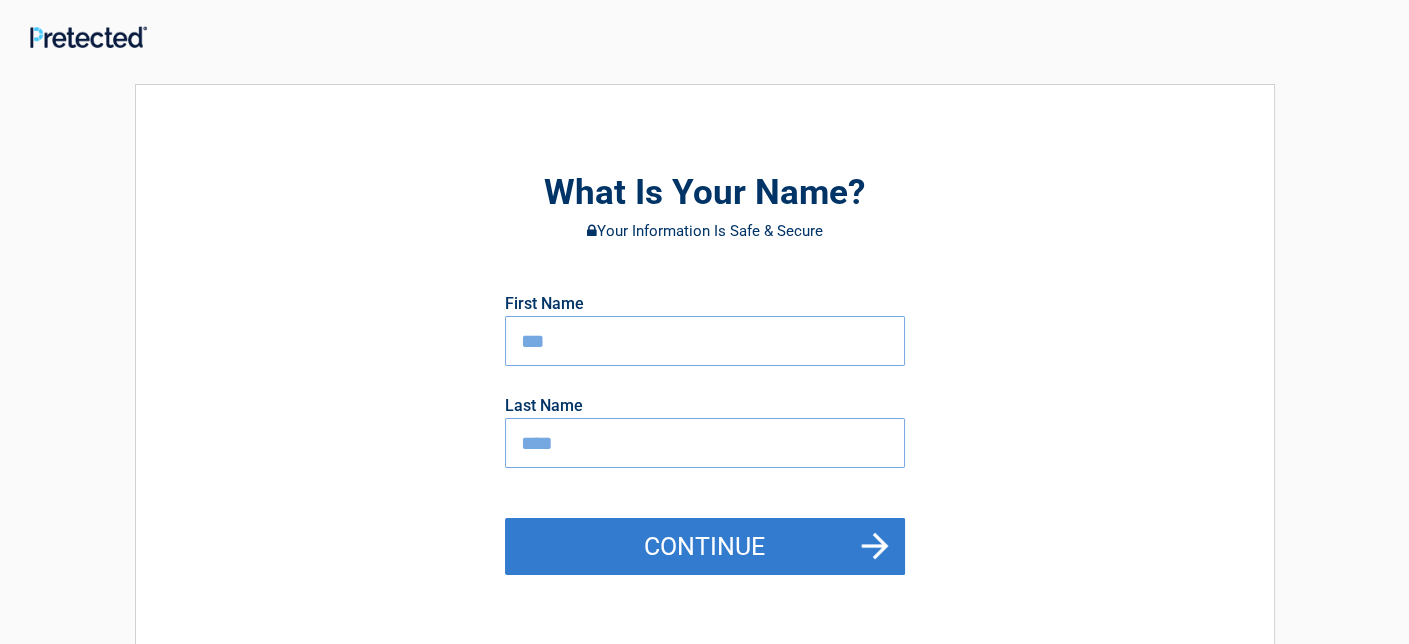 type on "****" 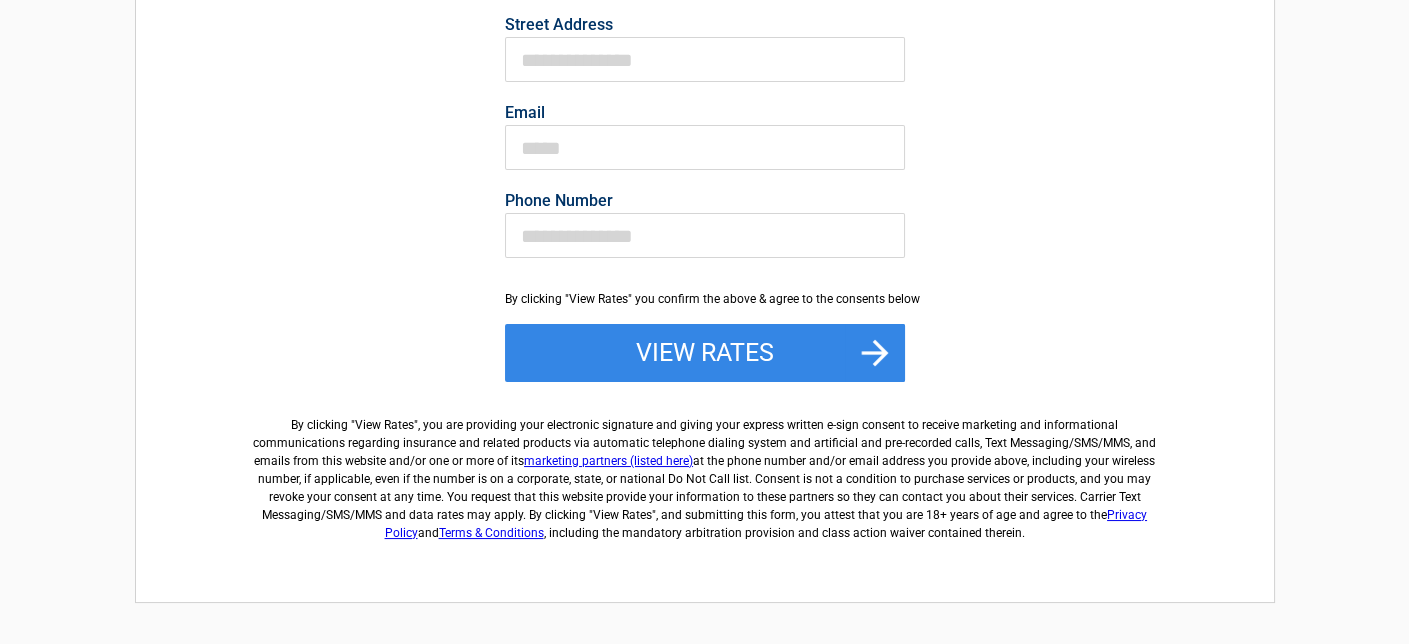scroll, scrollTop: 300, scrollLeft: 0, axis: vertical 